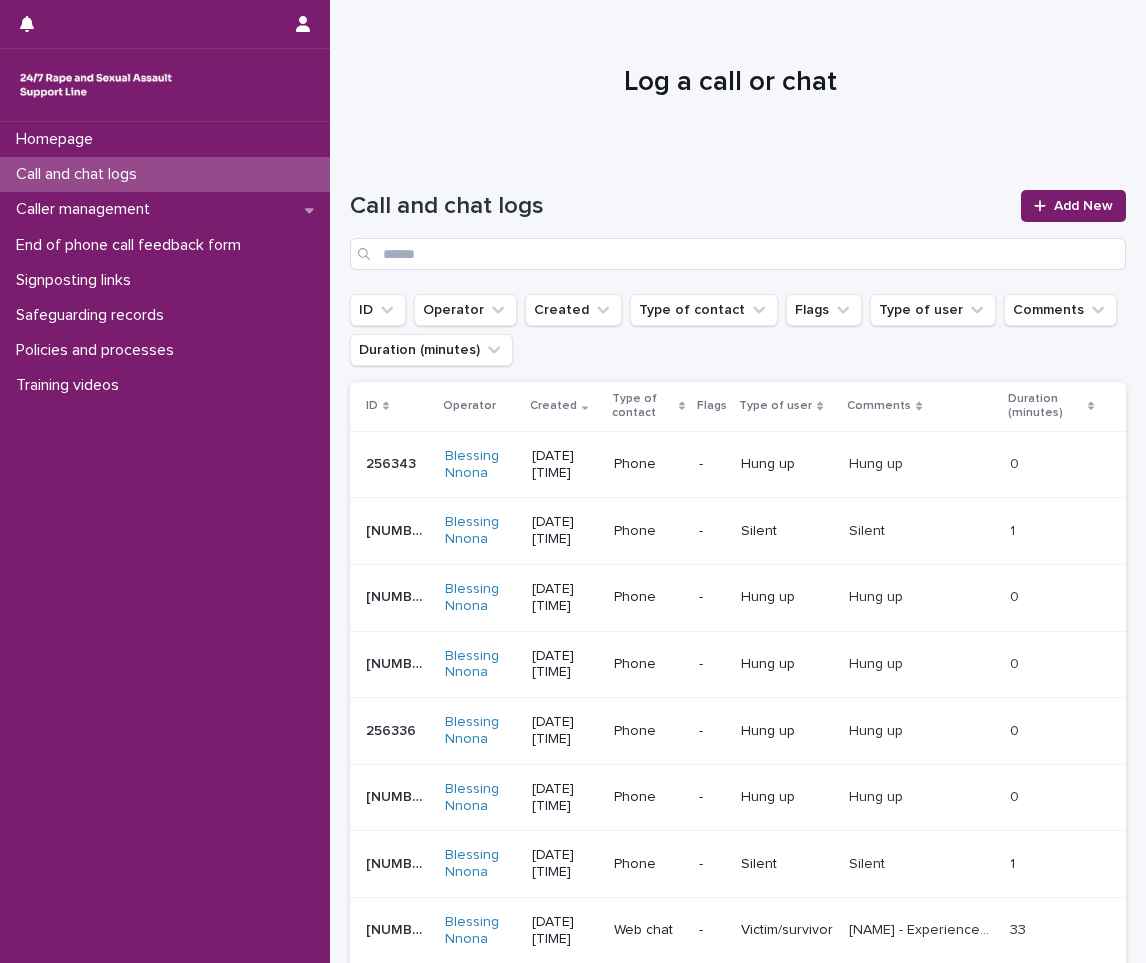 scroll, scrollTop: 0, scrollLeft: 0, axis: both 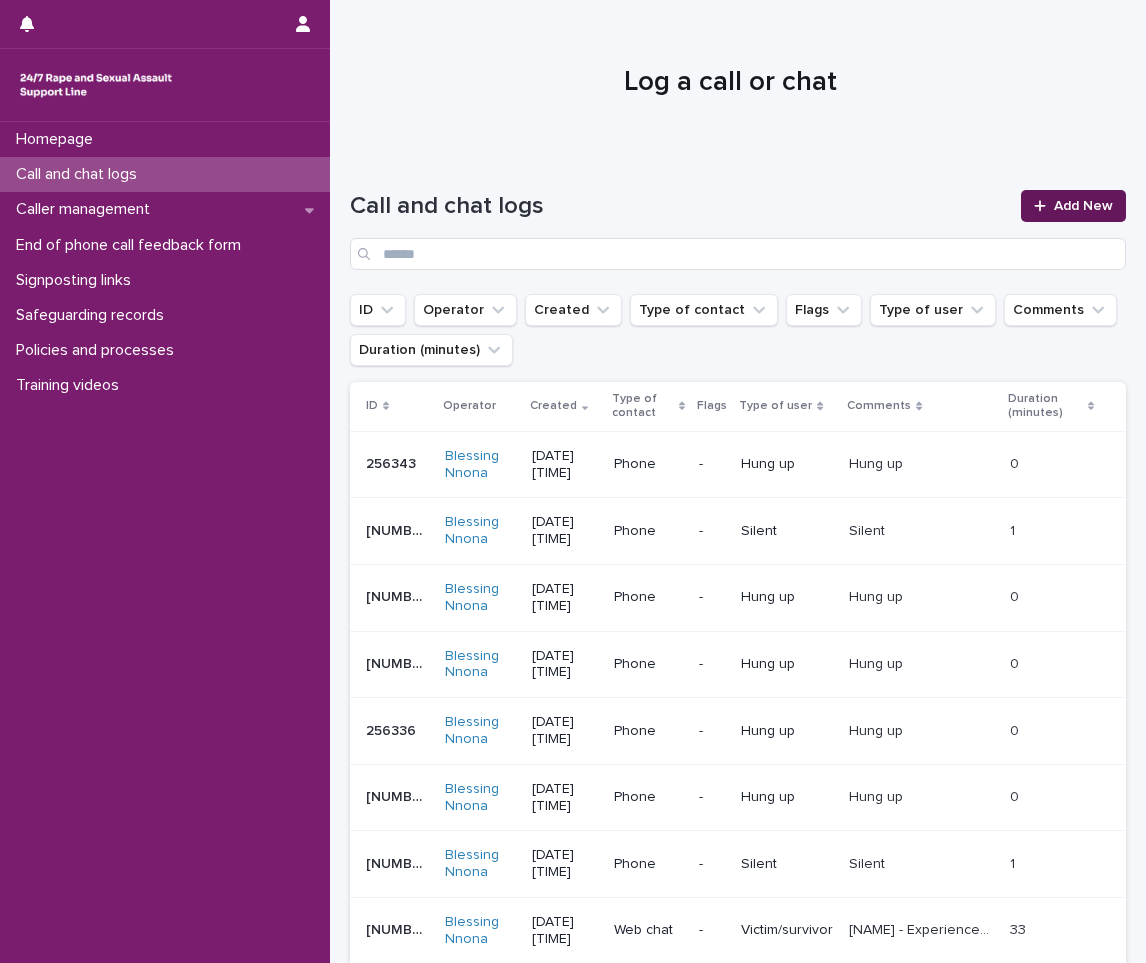 click on "Add New" at bounding box center [1083, 206] 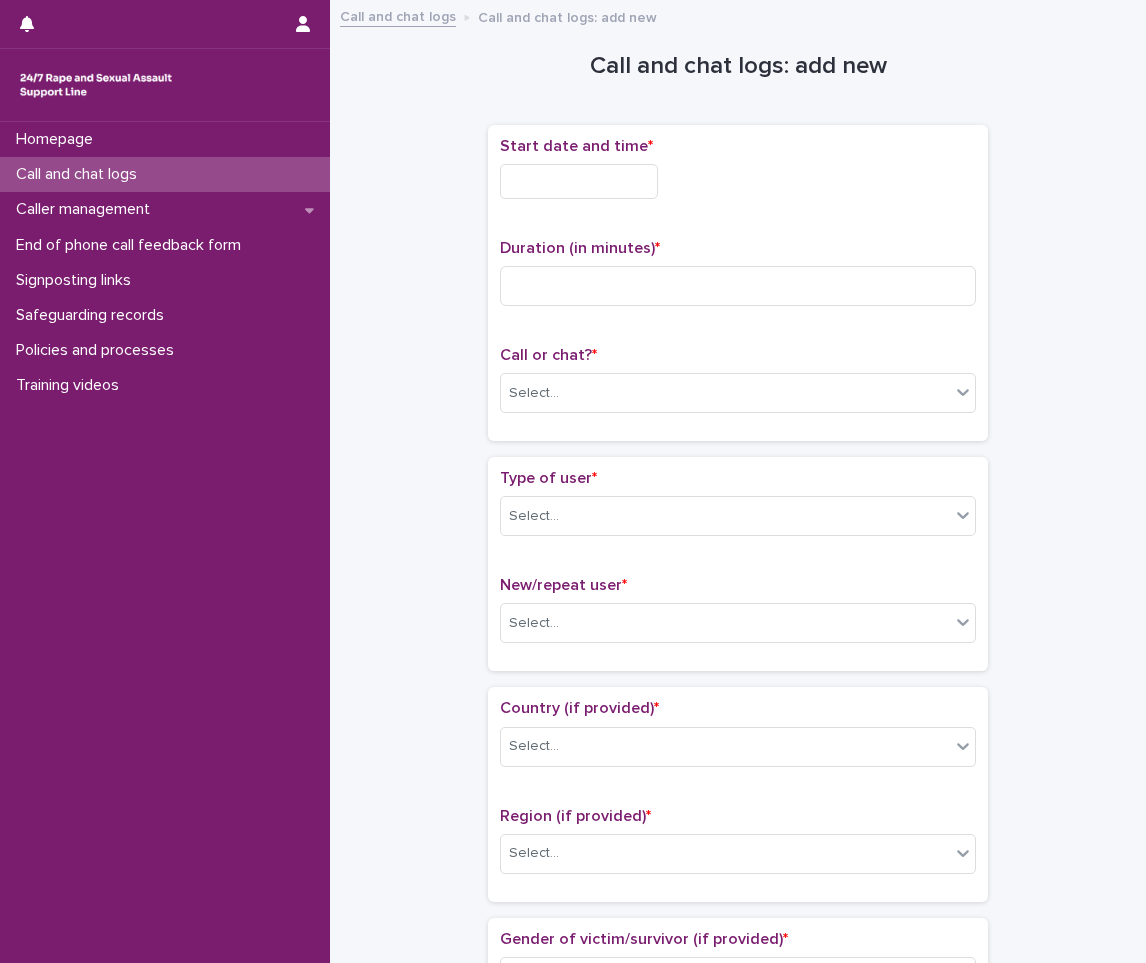 click at bounding box center [579, 181] 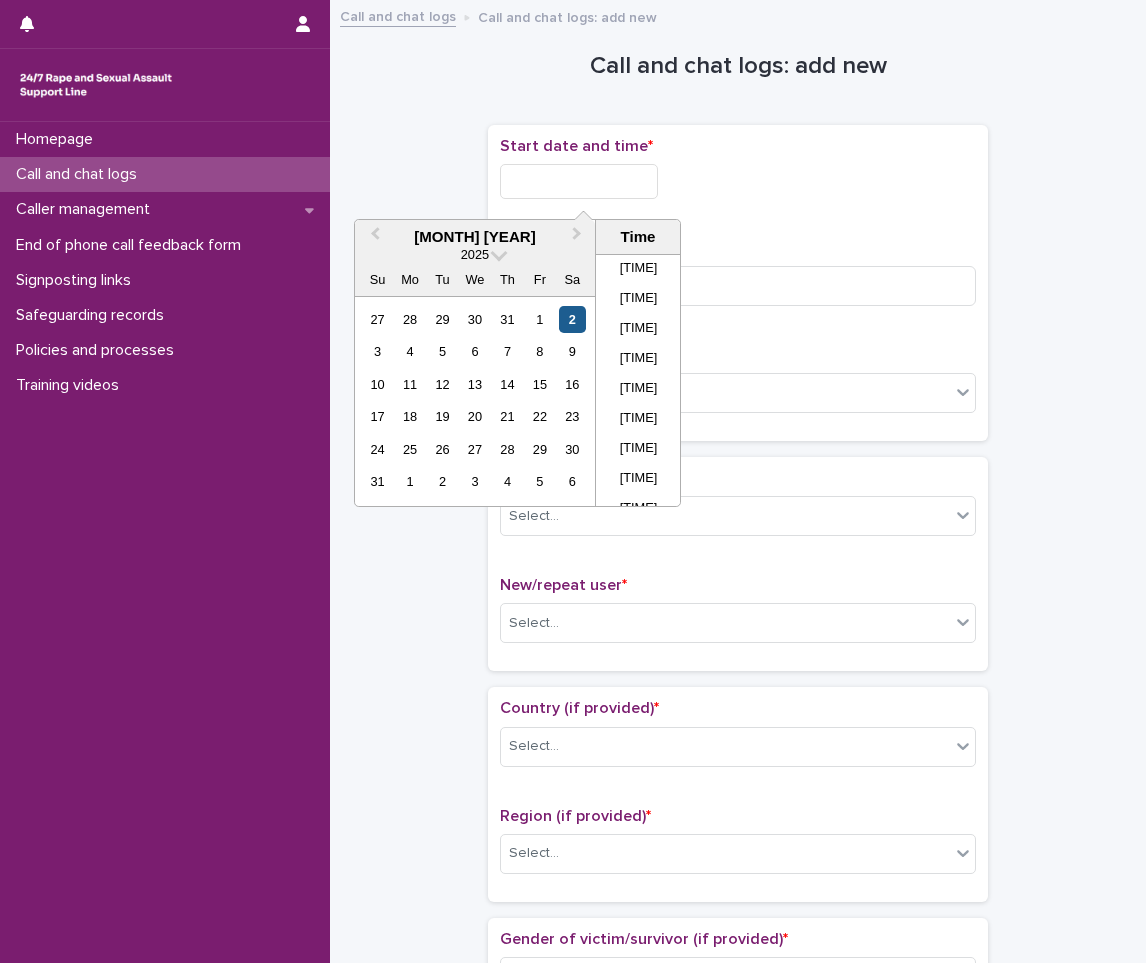 click on "2" at bounding box center (572, 319) 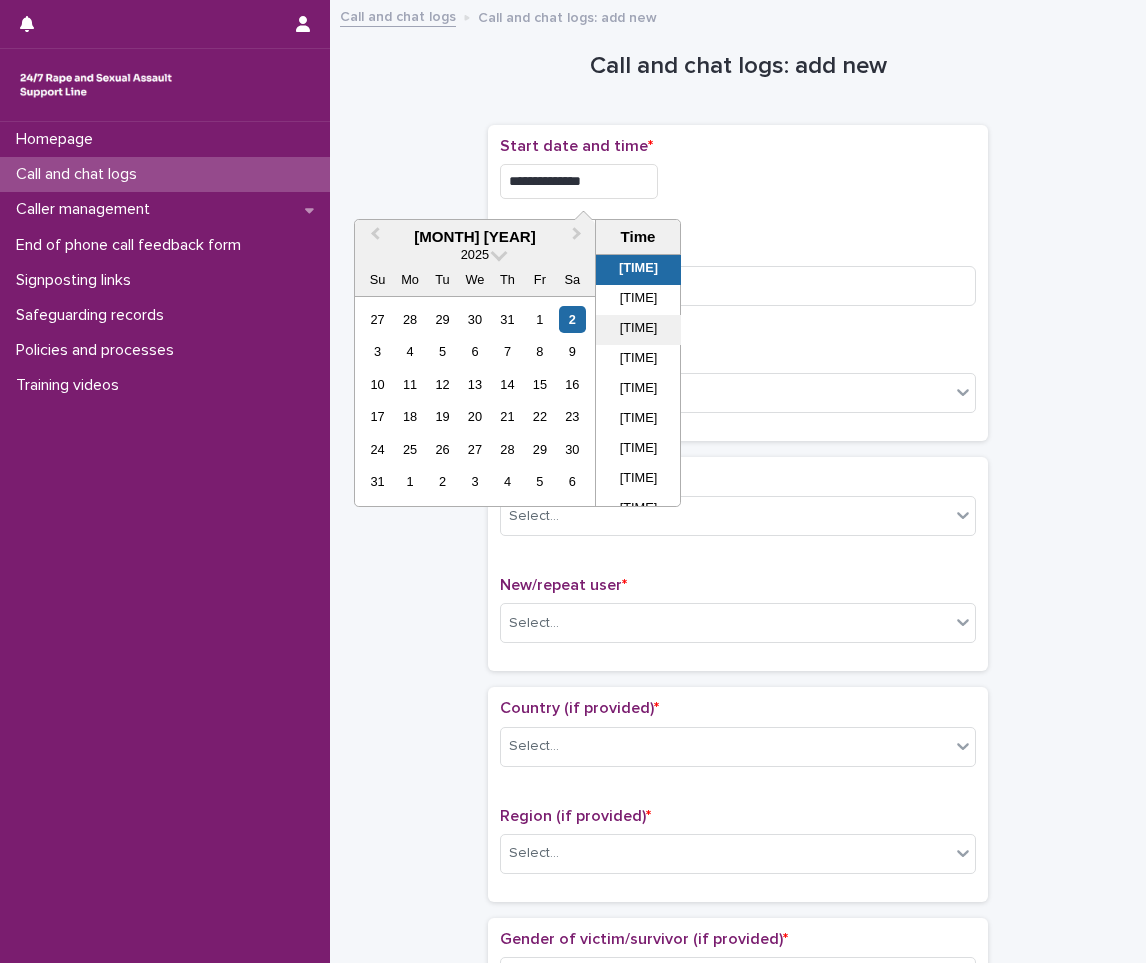 click on "[TIME]" at bounding box center (638, 330) 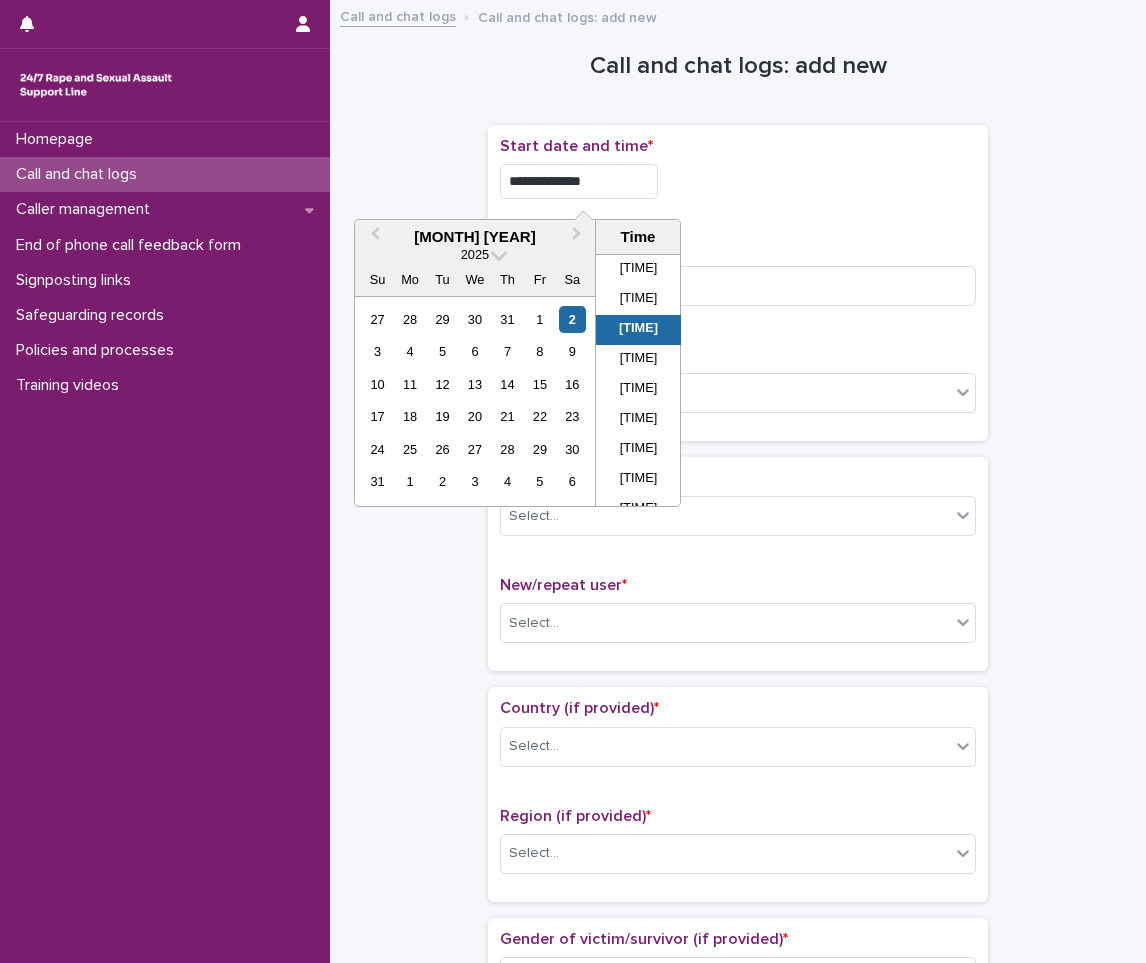 click on "**********" at bounding box center (579, 181) 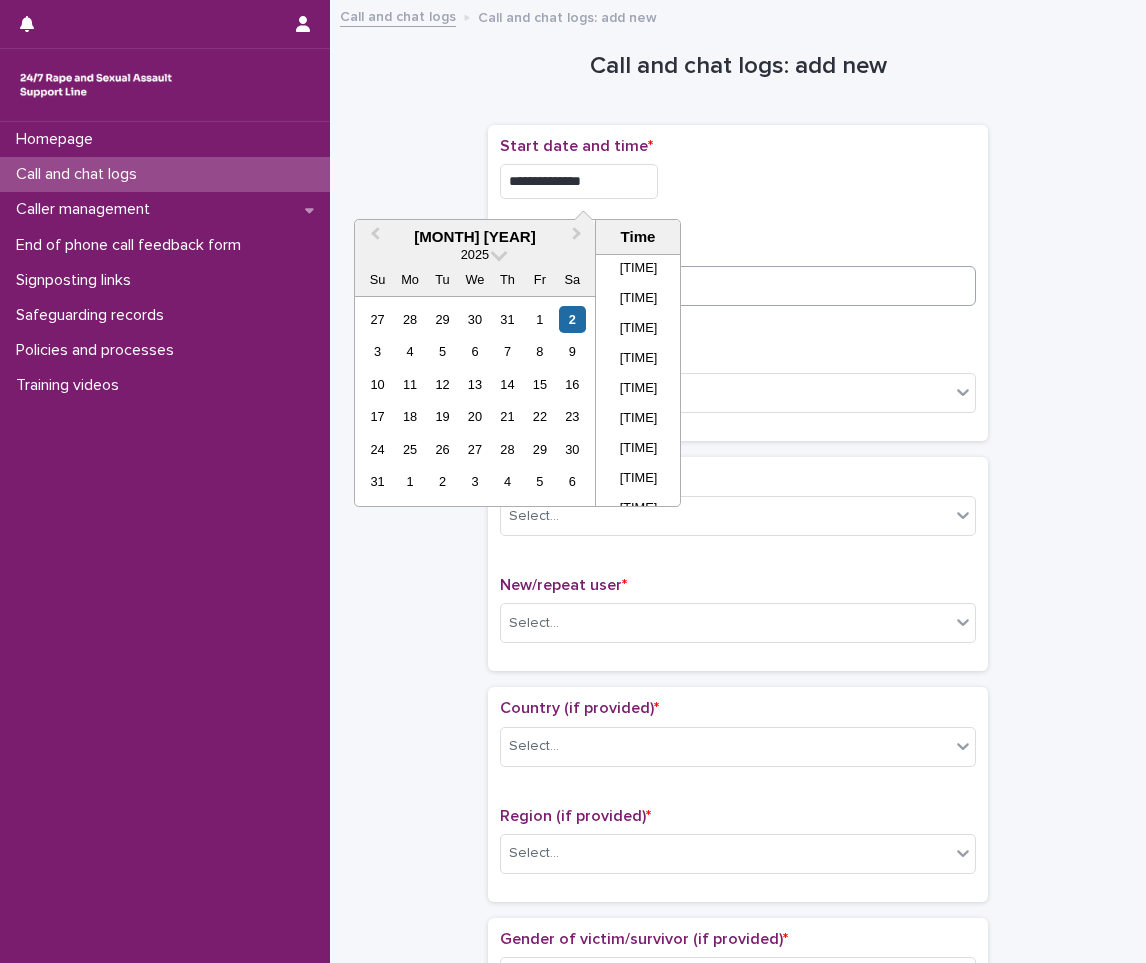 type on "**********" 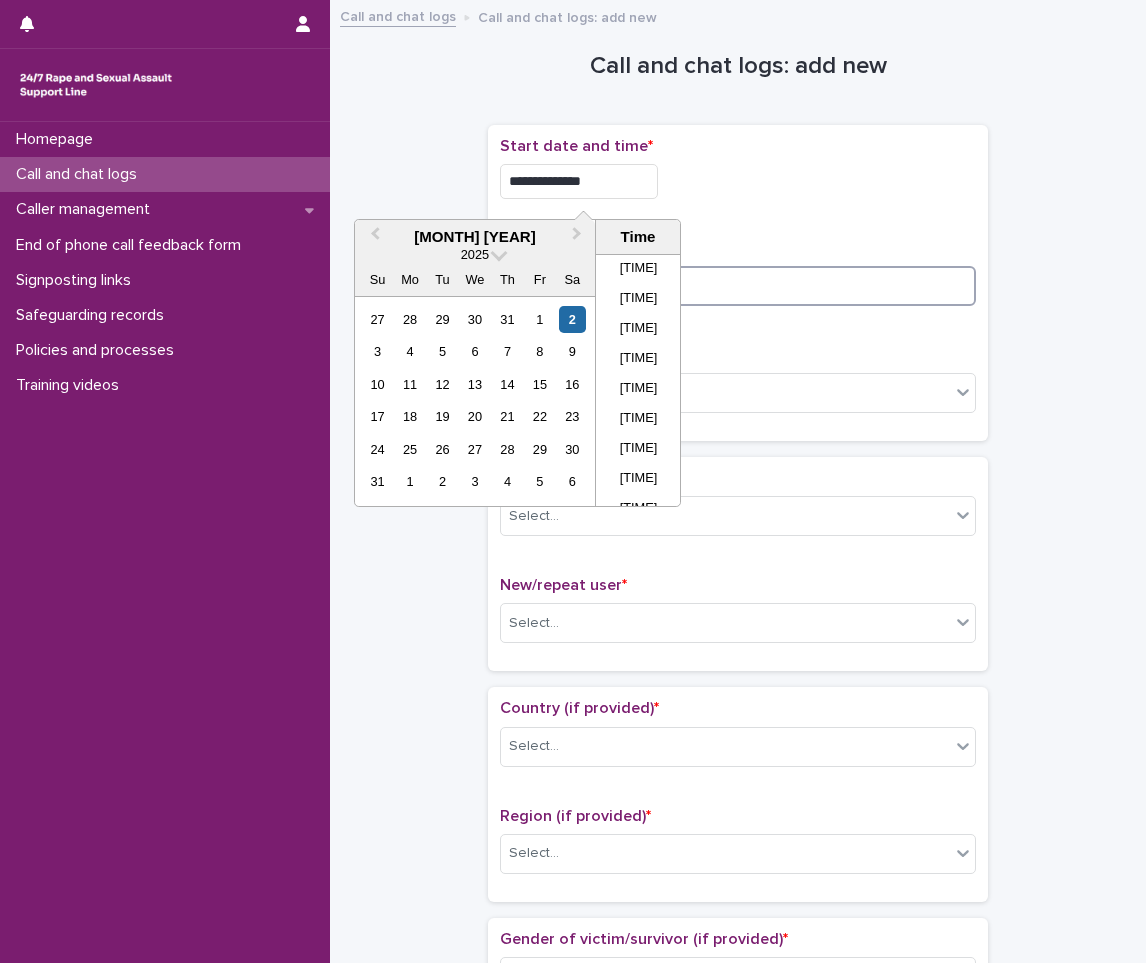click at bounding box center [738, 286] 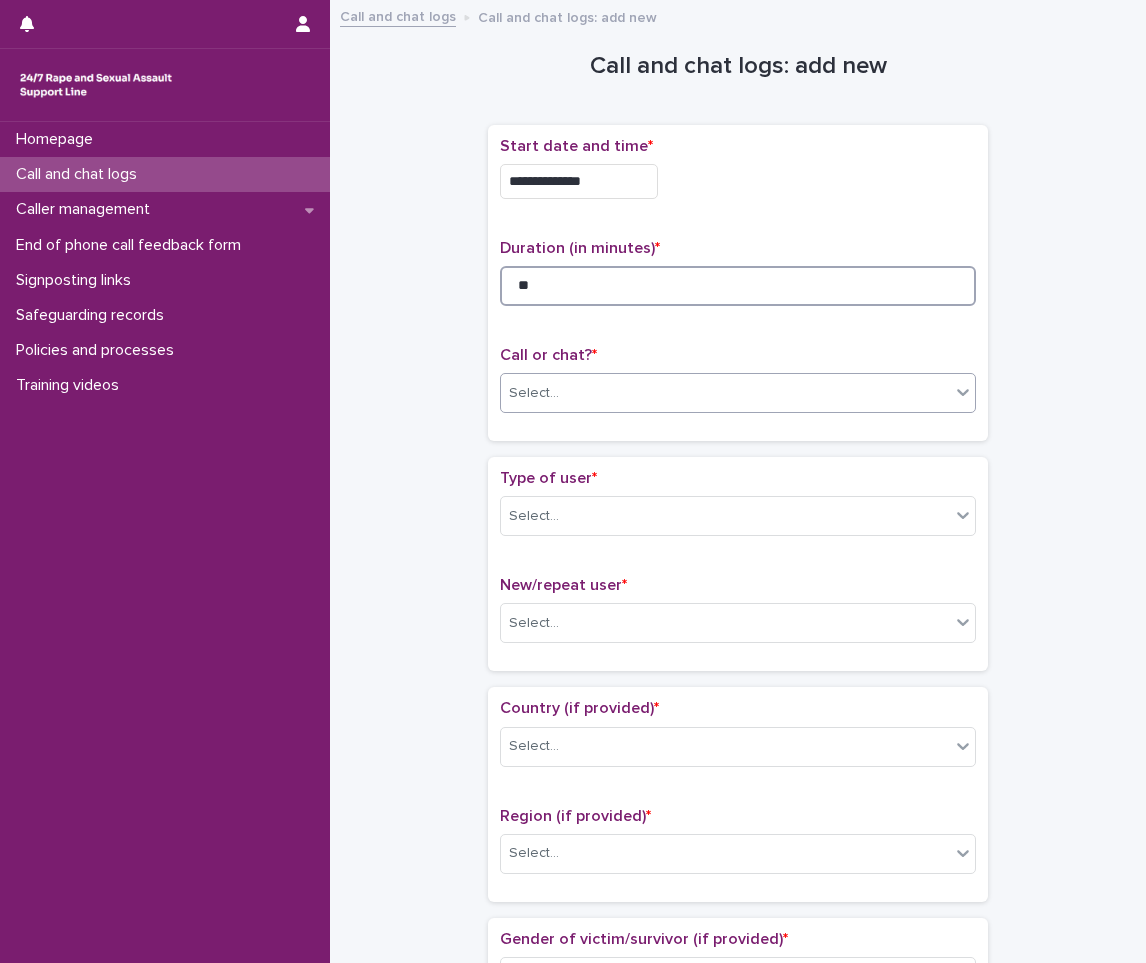 type on "**" 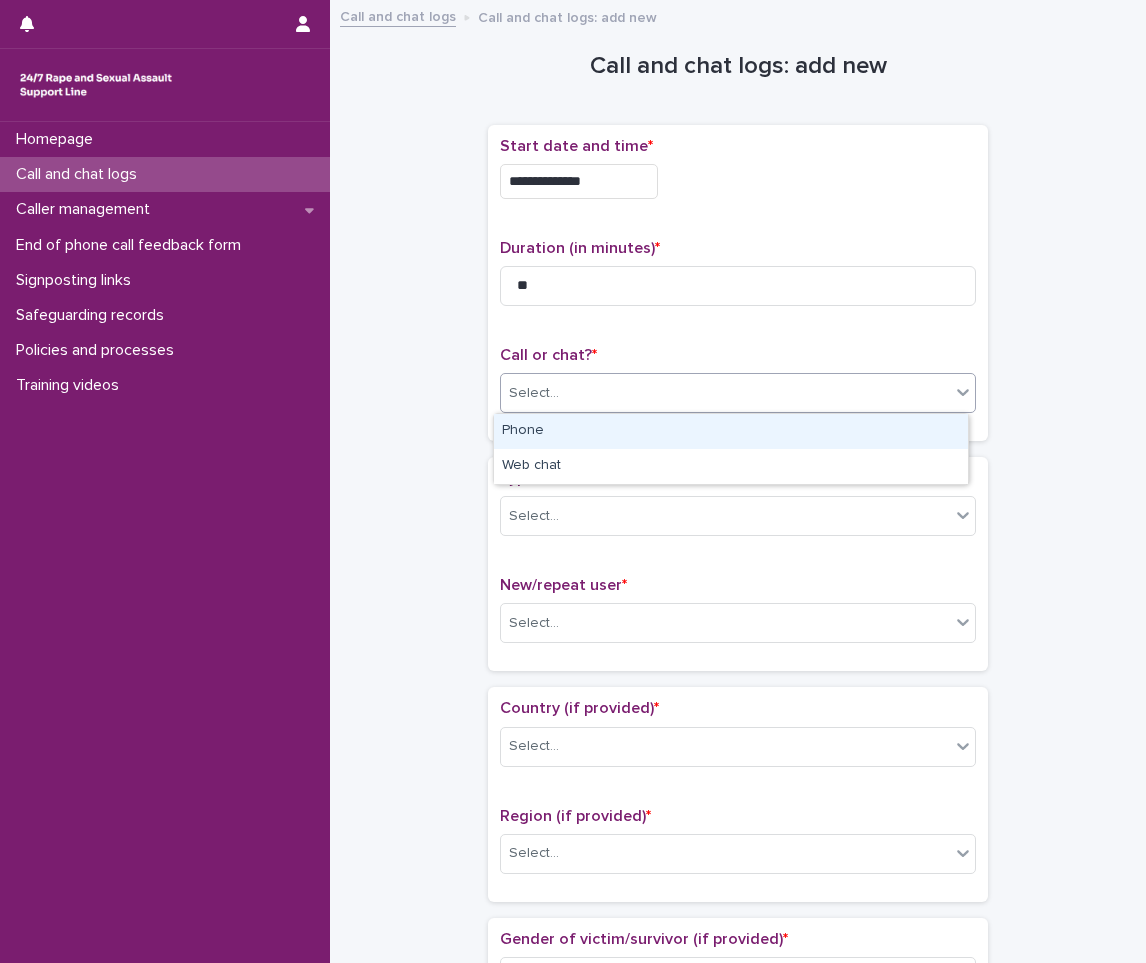 click on "Select..." at bounding box center [725, 393] 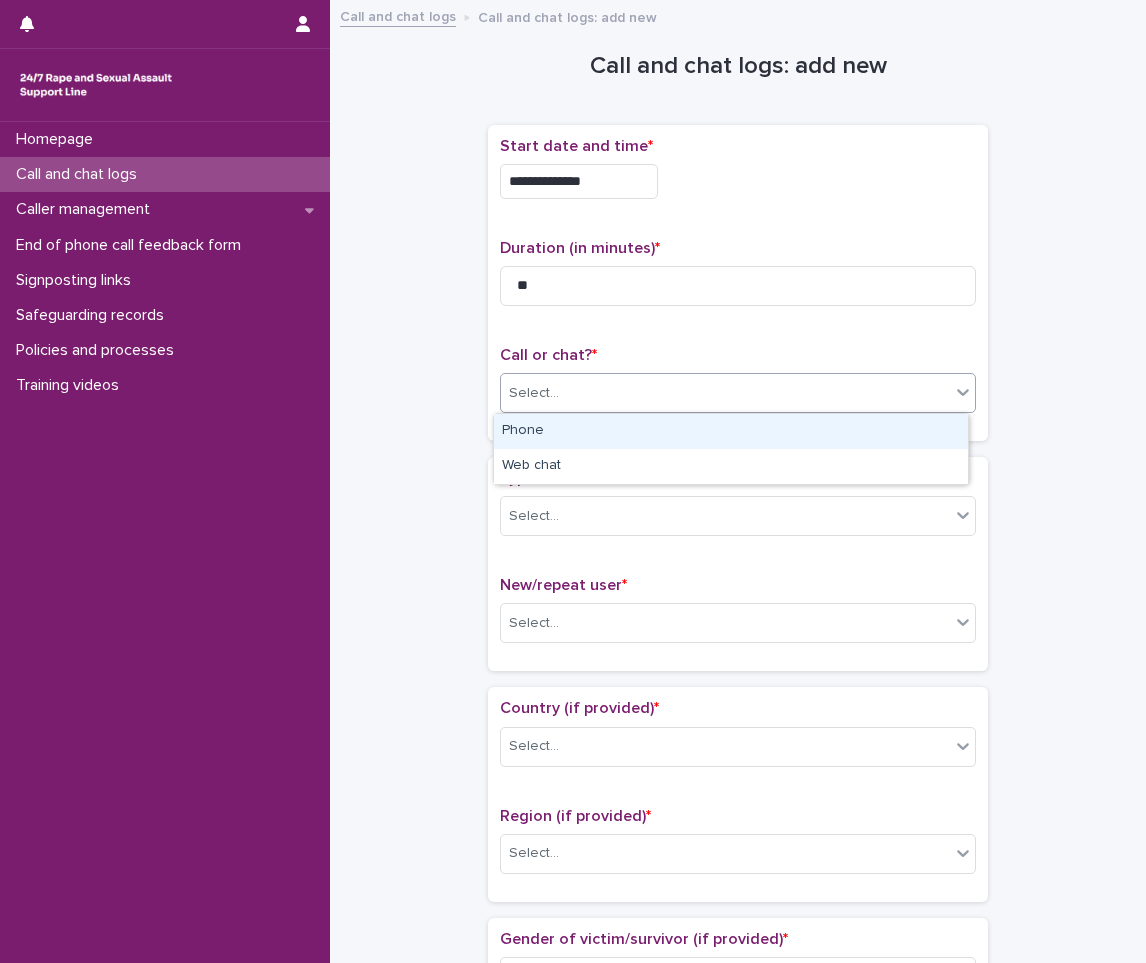 click on "Phone" at bounding box center [731, 431] 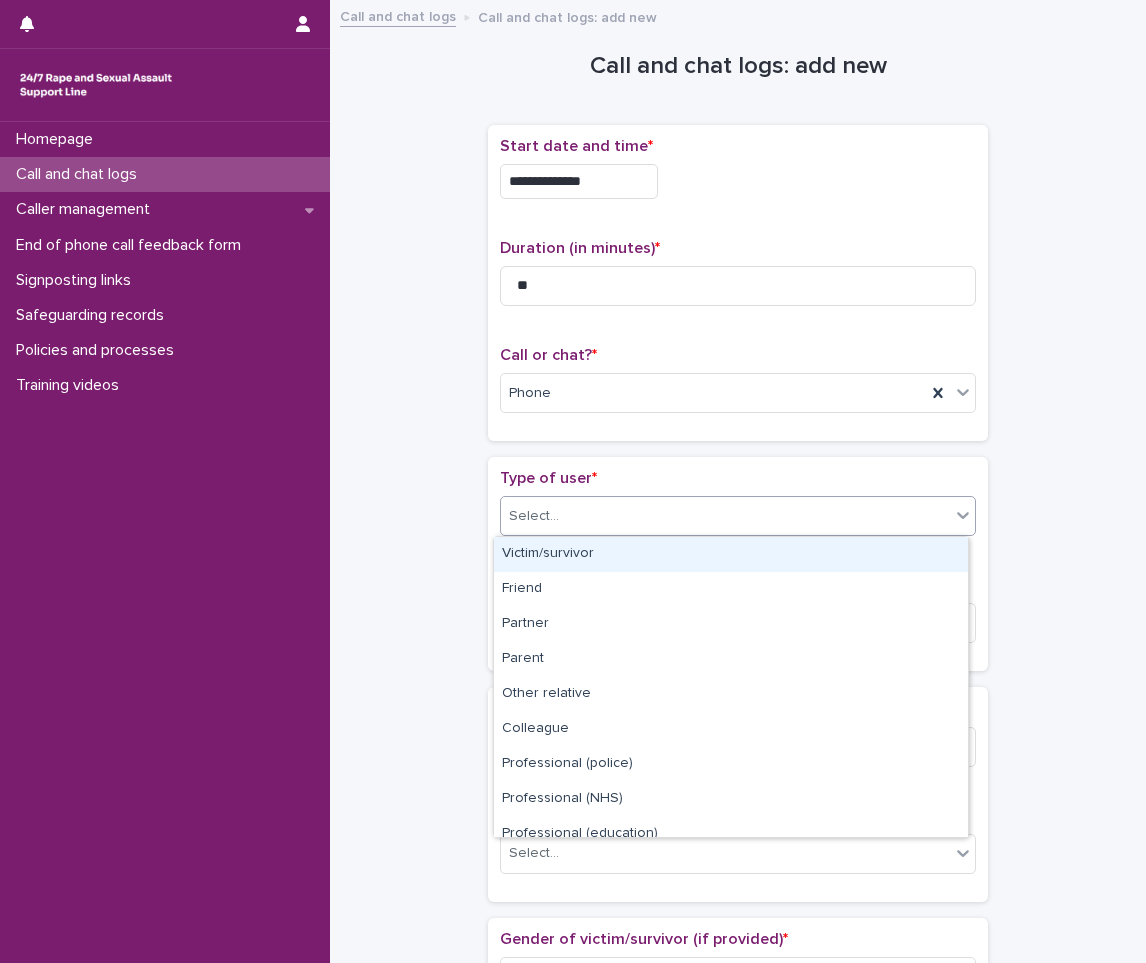 click on "Select..." at bounding box center (725, 516) 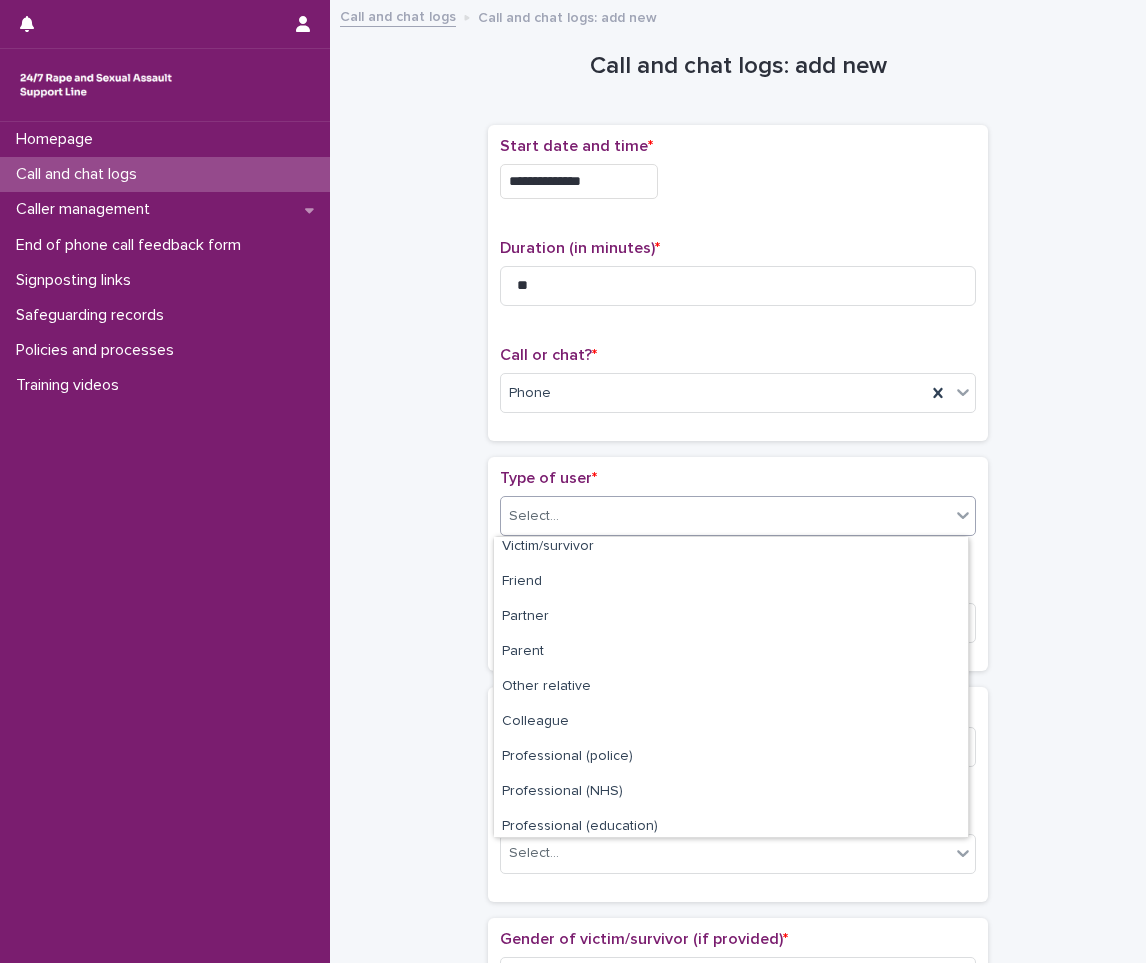 scroll, scrollTop: 0, scrollLeft: 0, axis: both 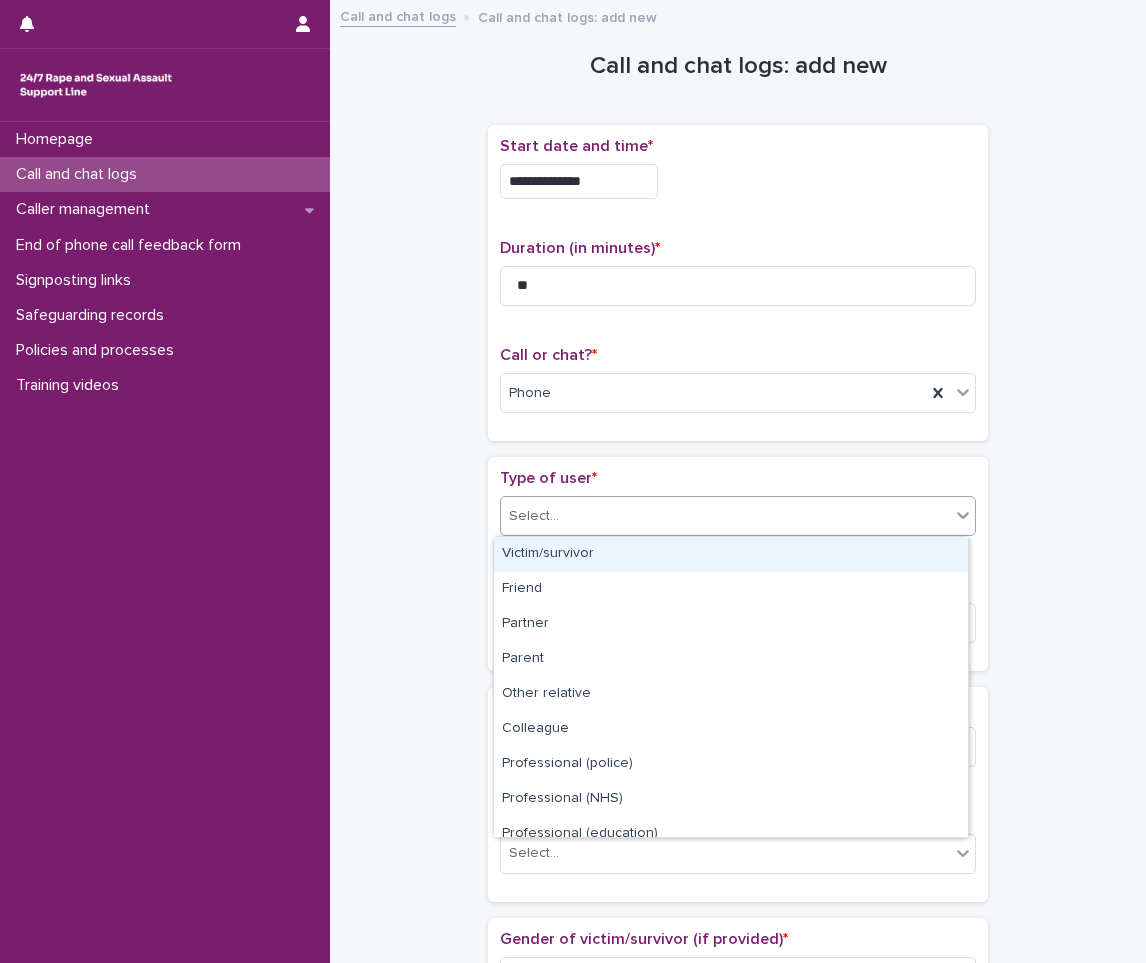 click on "Victim/survivor" at bounding box center [731, 554] 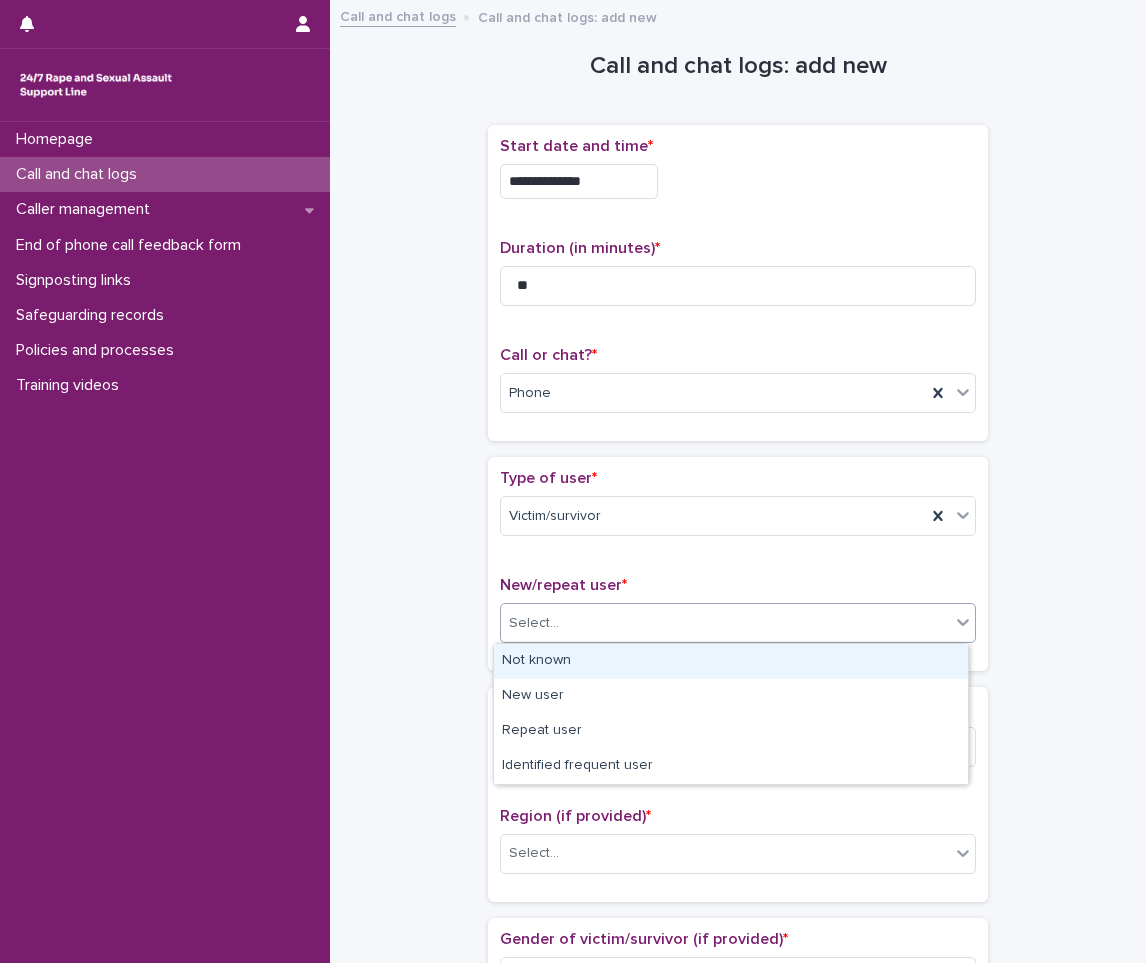 click on "Select..." at bounding box center [725, 623] 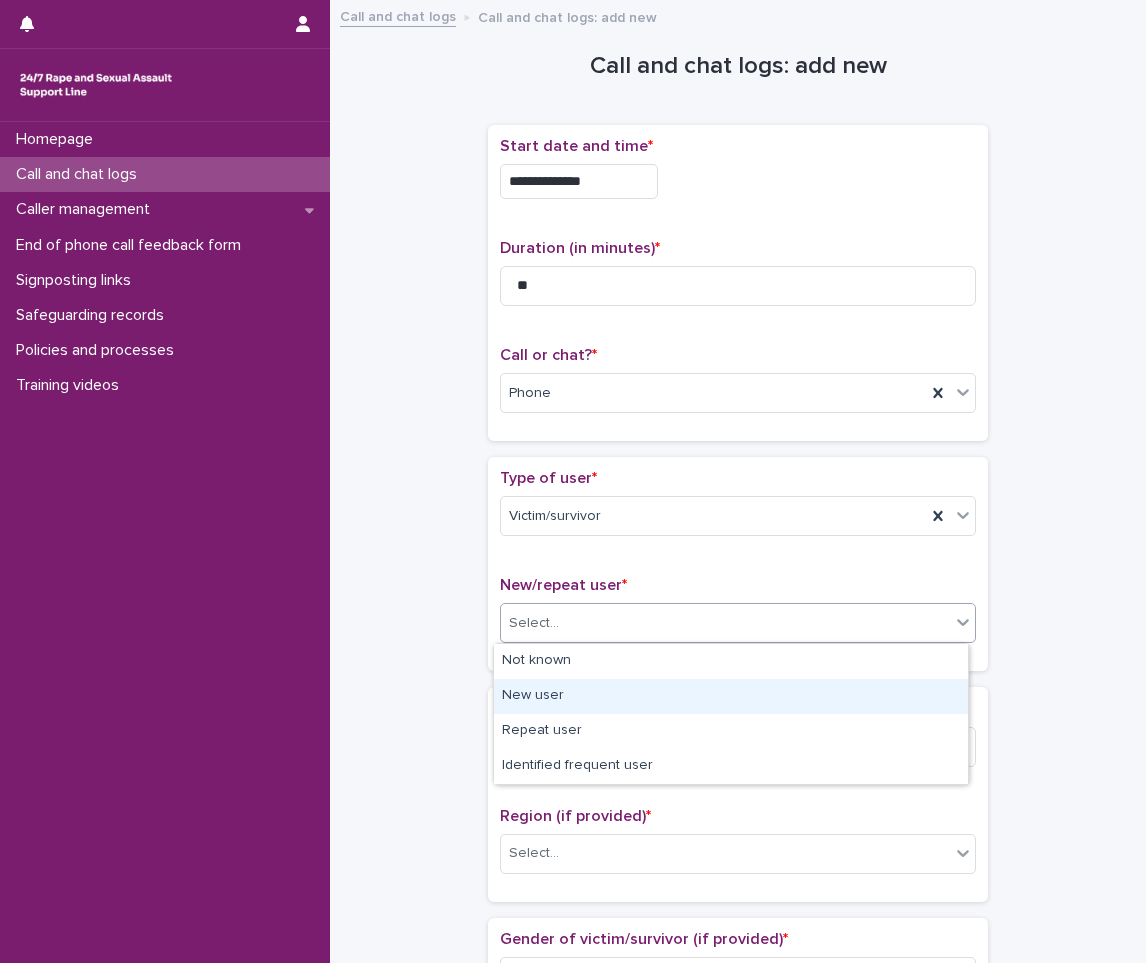 click on "New user" at bounding box center [731, 696] 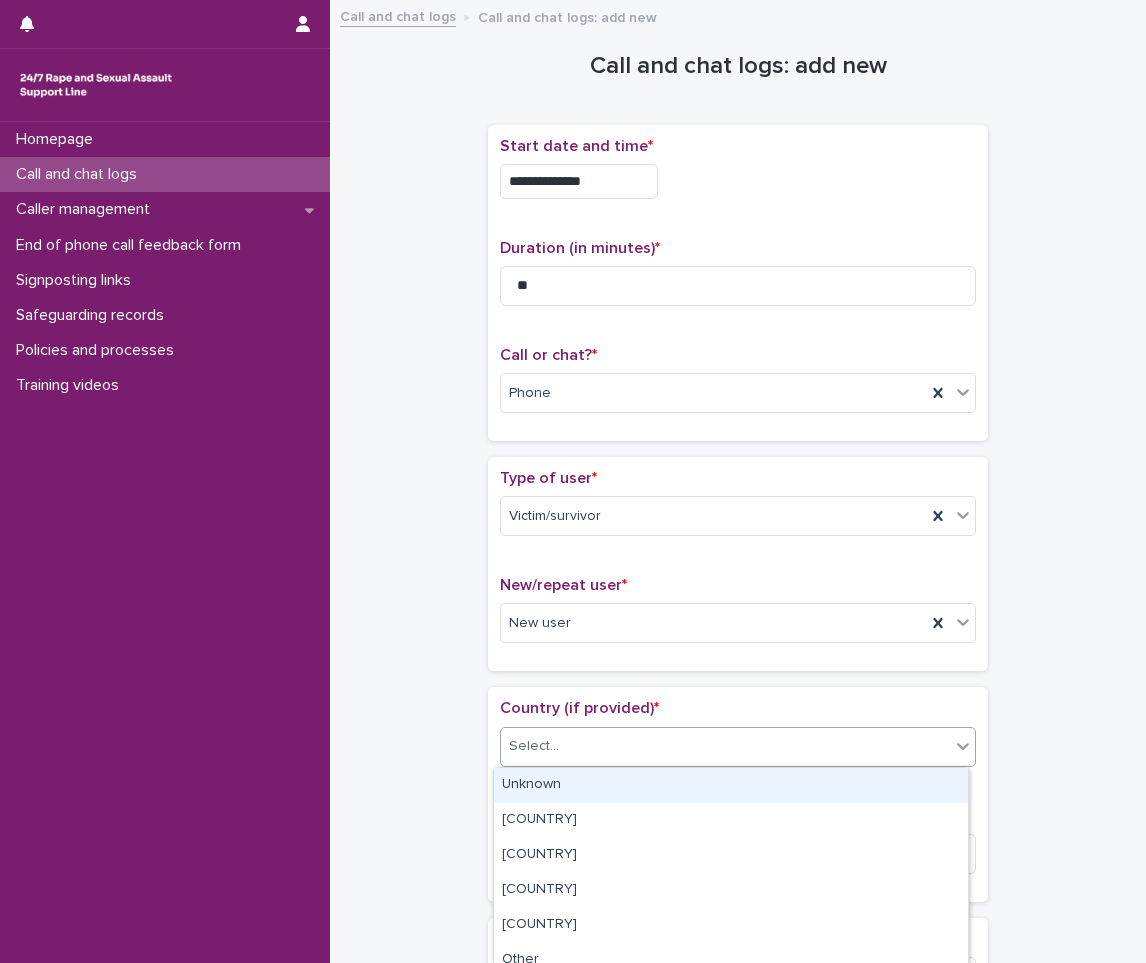 click on "Select..." at bounding box center [534, 746] 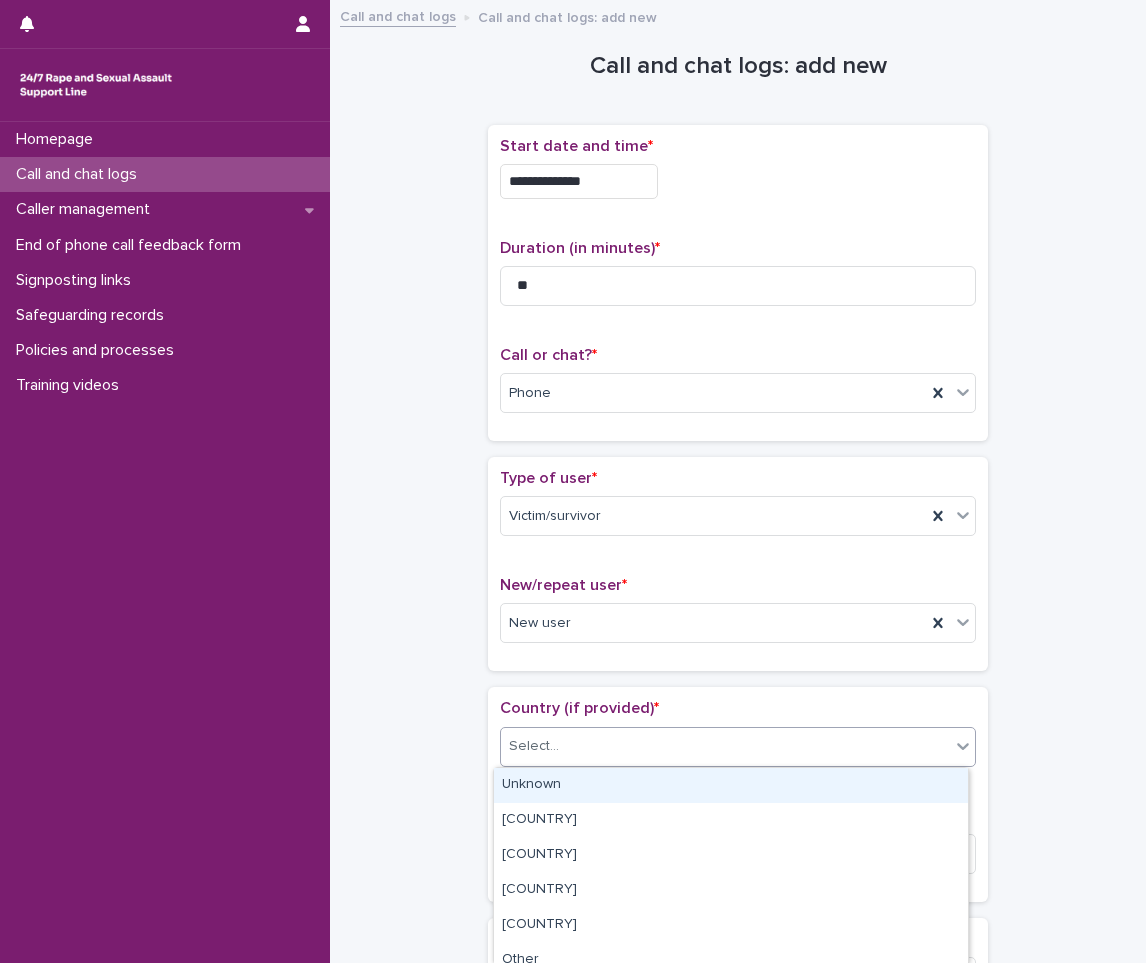 drag, startPoint x: 520, startPoint y: 806, endPoint x: 526, endPoint y: 774, distance: 32.55764 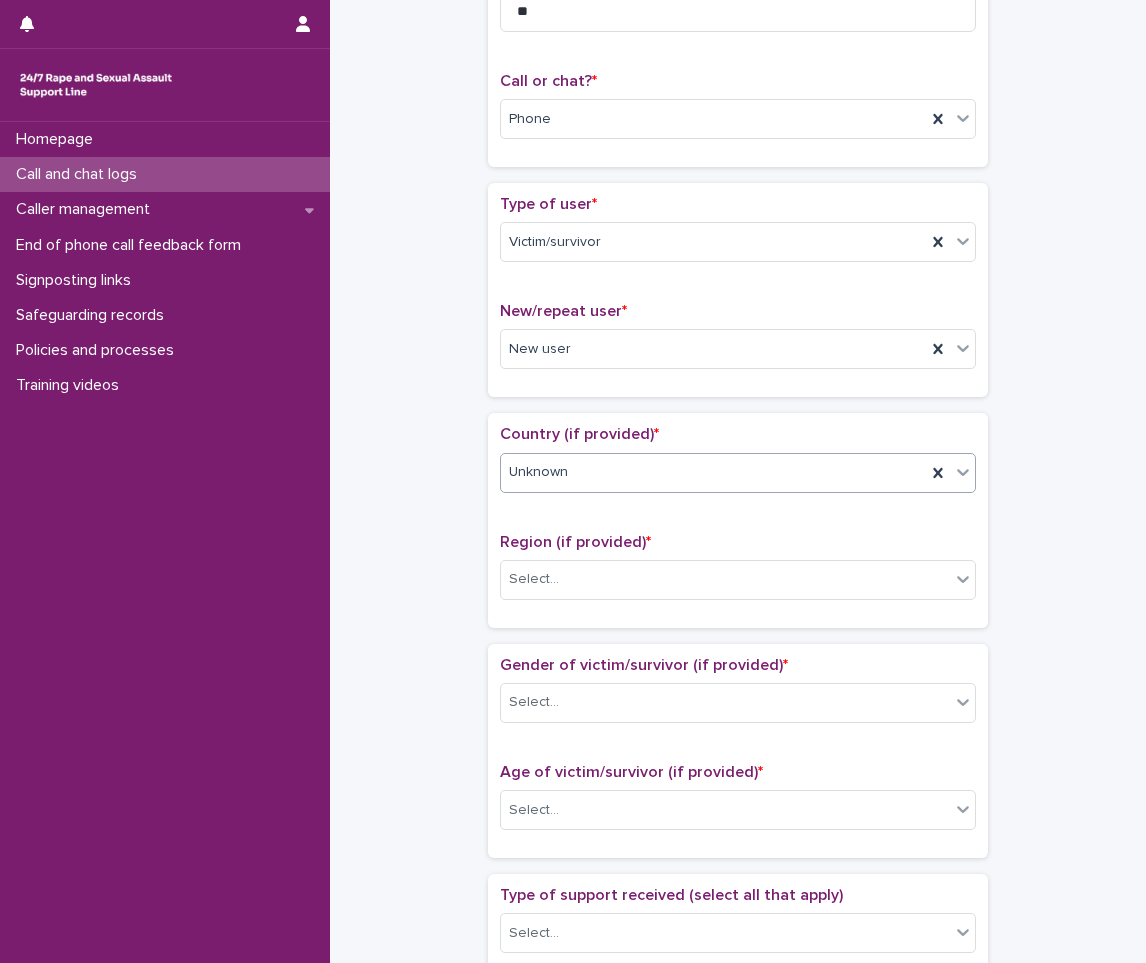 scroll, scrollTop: 300, scrollLeft: 0, axis: vertical 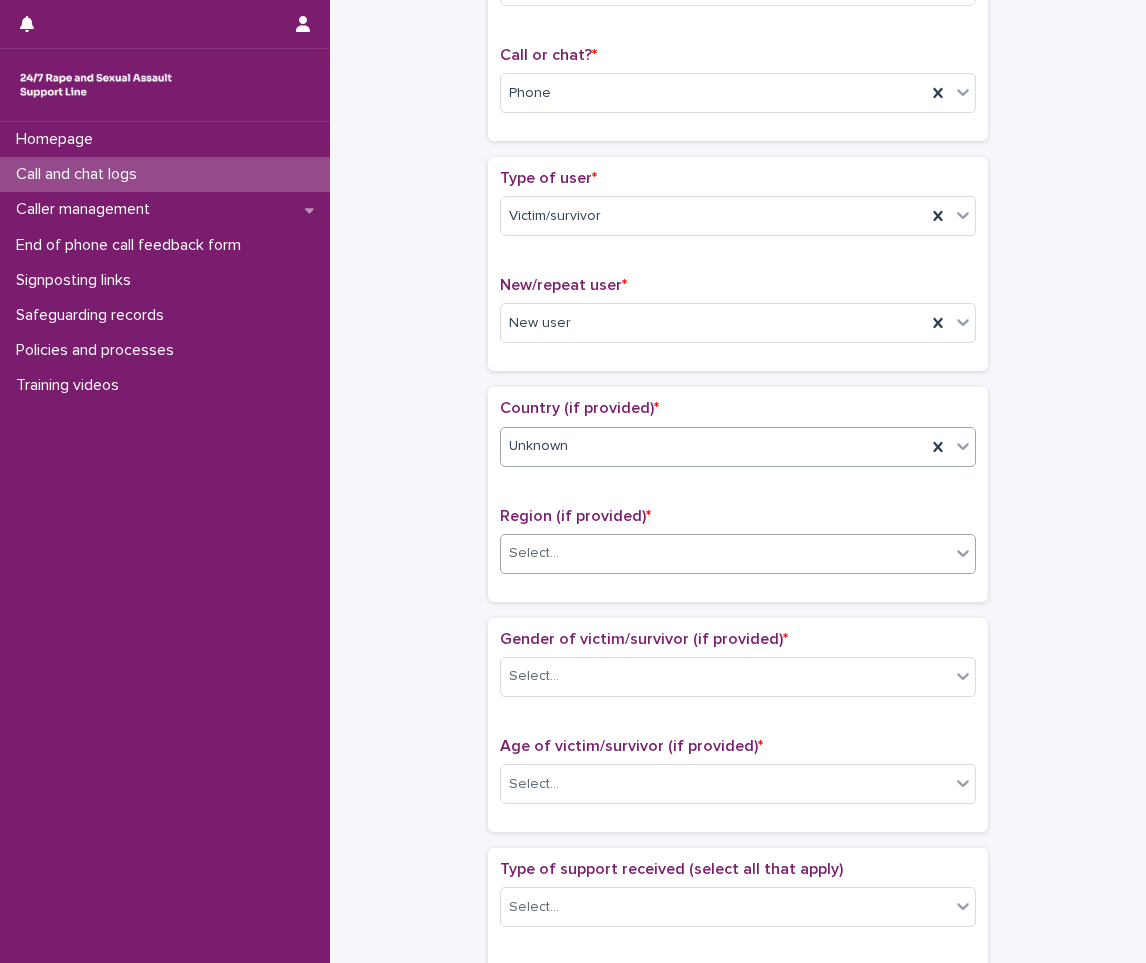 click on "Select..." at bounding box center (725, 553) 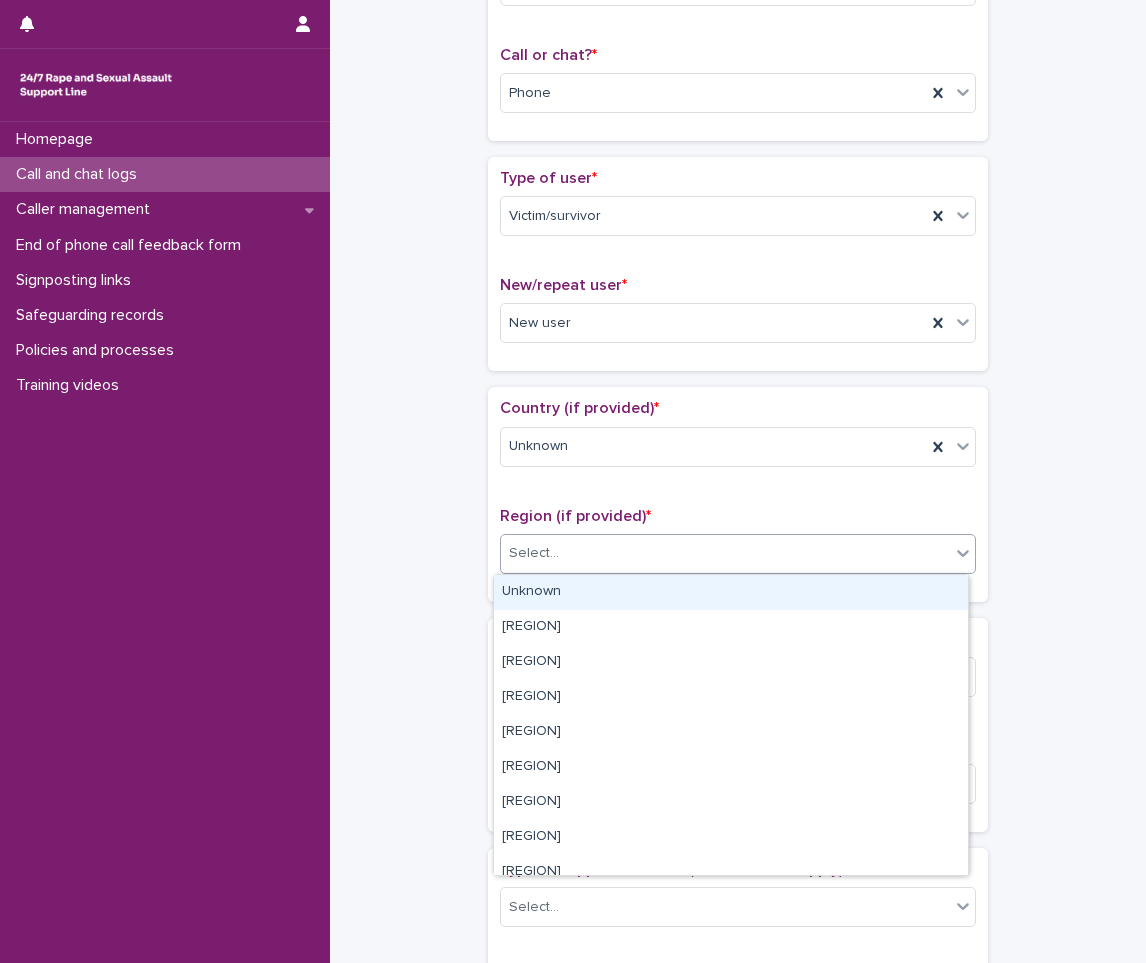 click on "Unknown" at bounding box center [731, 592] 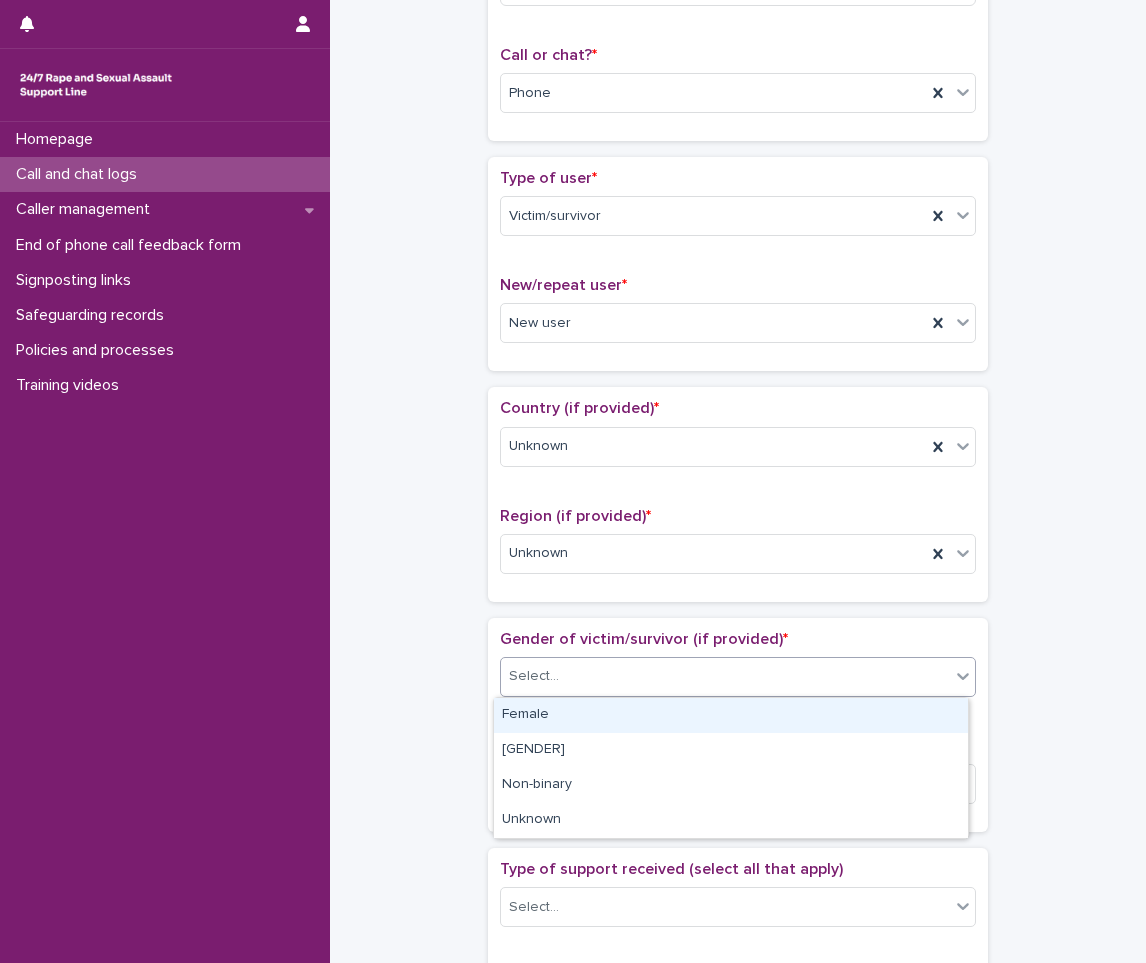 click on "Select..." at bounding box center (725, 676) 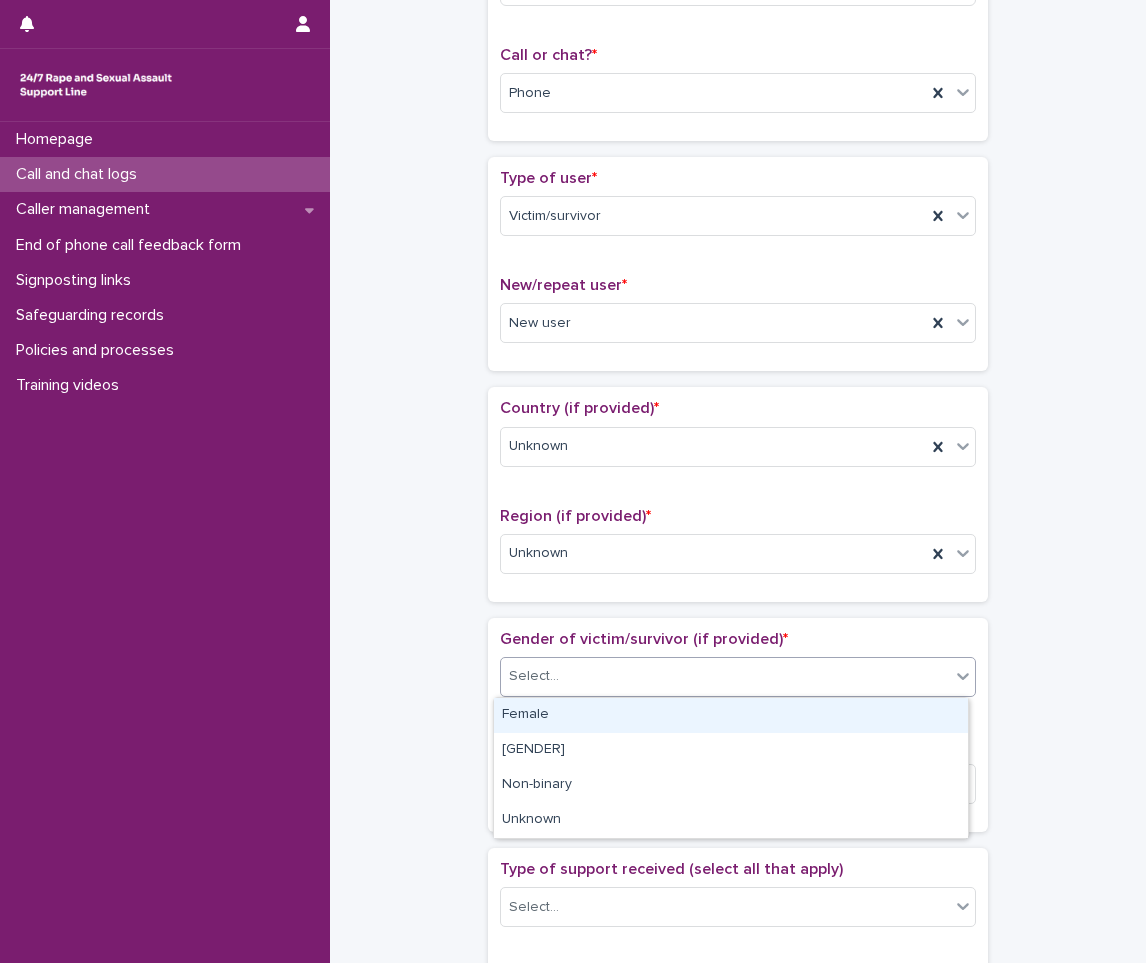 click on "Female" at bounding box center (731, 715) 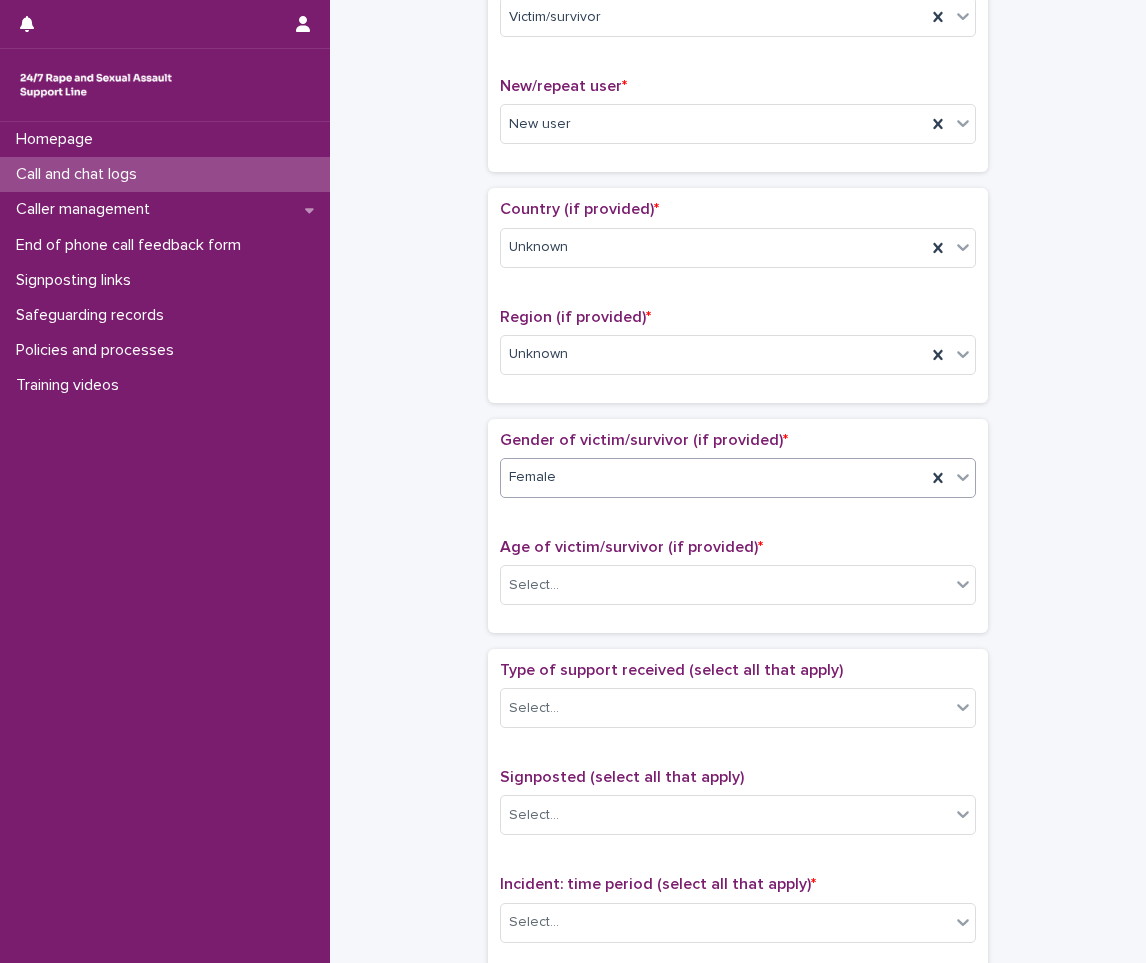 scroll, scrollTop: 500, scrollLeft: 0, axis: vertical 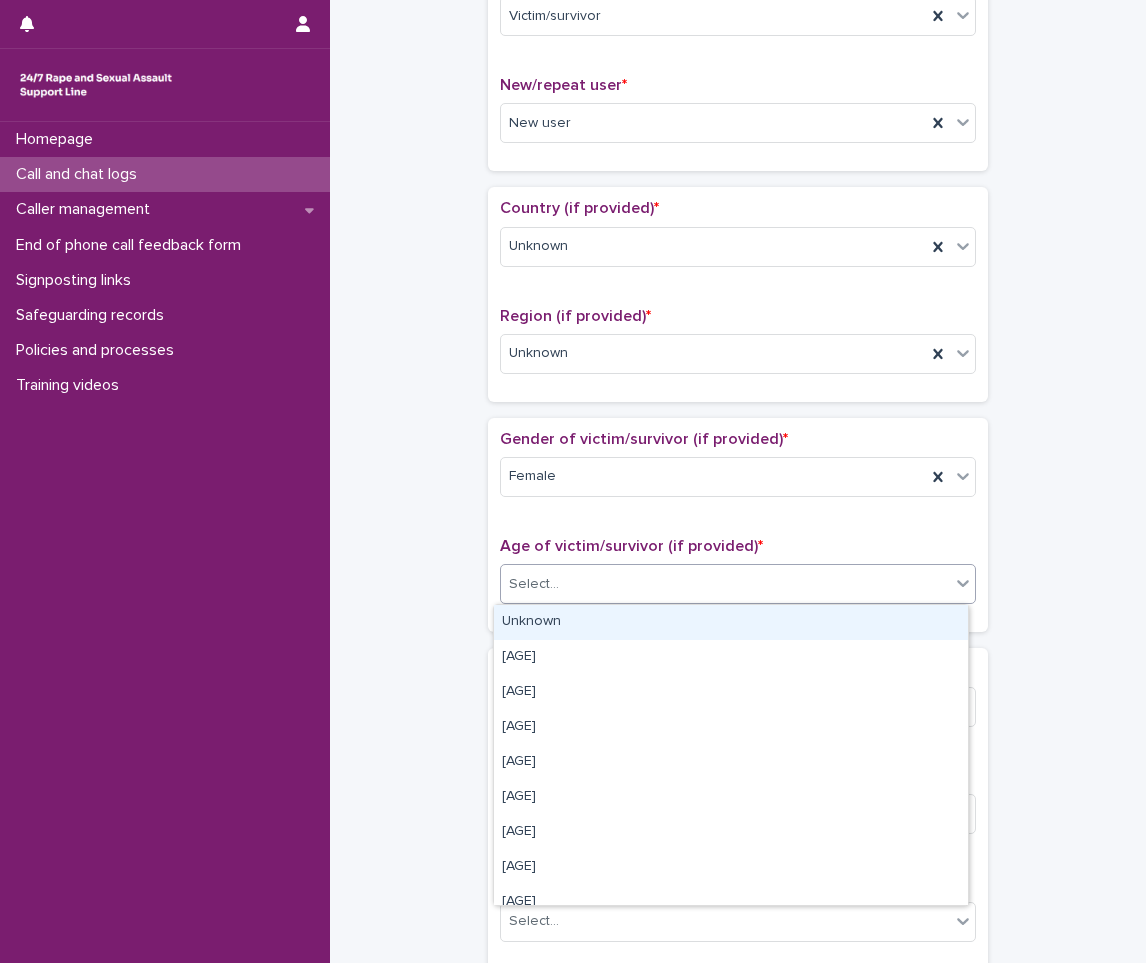 click on "Select..." at bounding box center [725, 584] 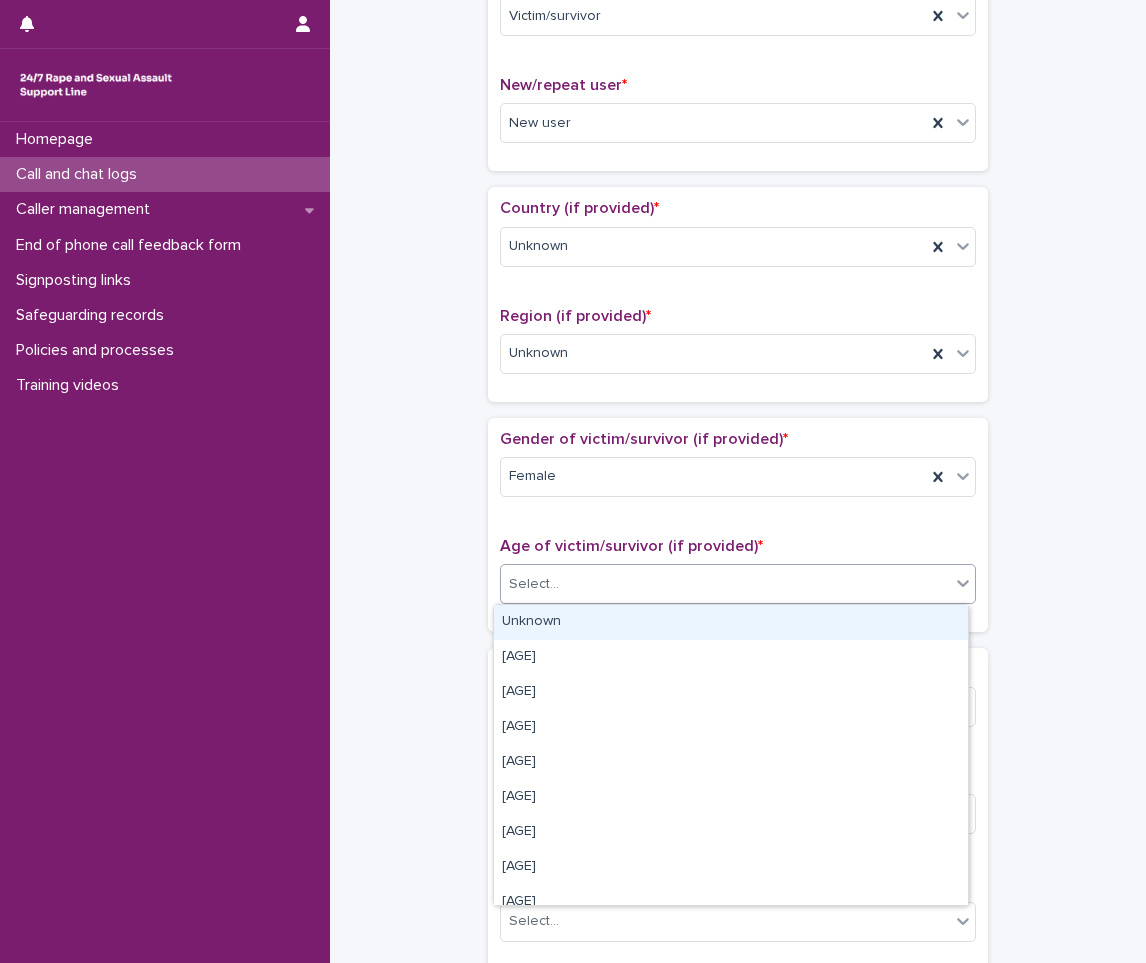 click on "Unknown" at bounding box center (731, 622) 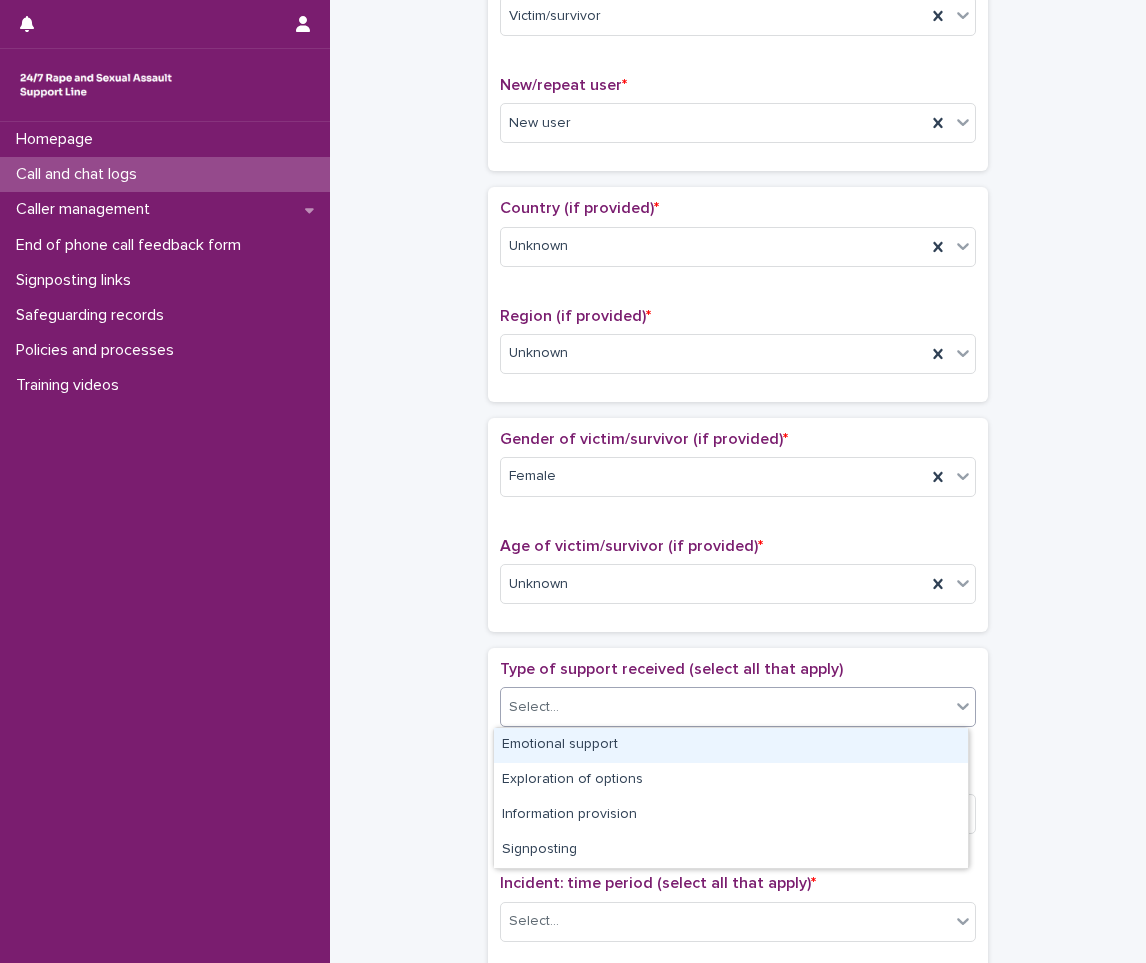 click on "Select..." at bounding box center (725, 707) 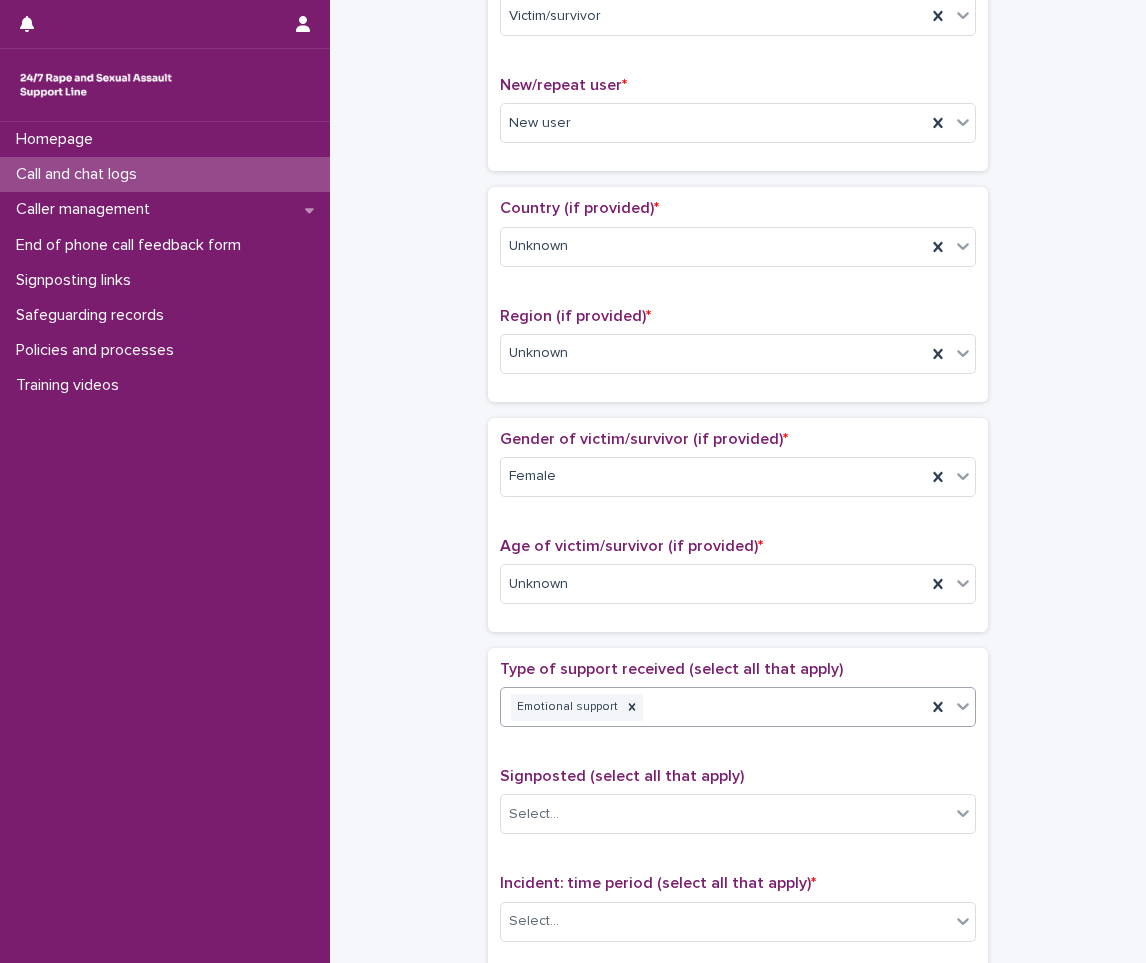 click at bounding box center [963, 706] 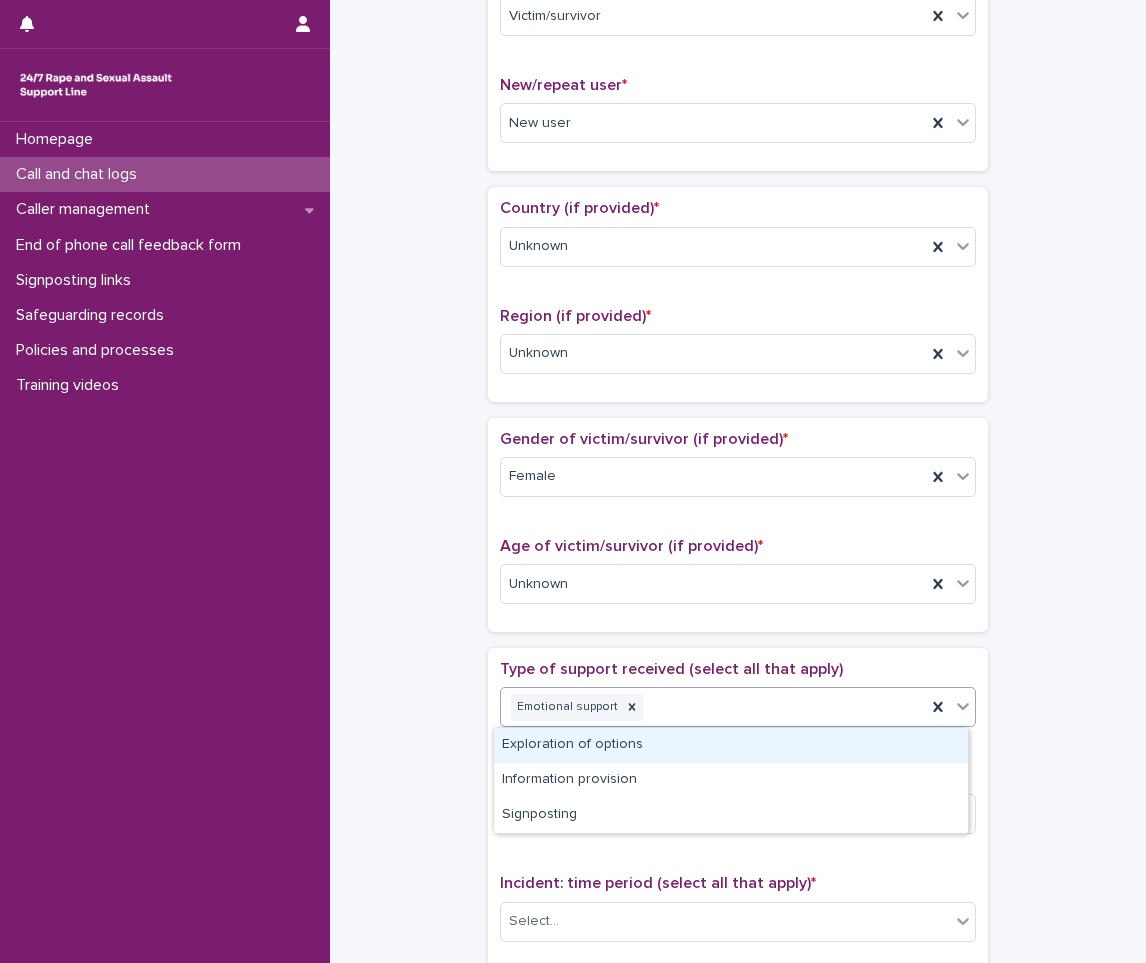 click on "Exploration of options" at bounding box center [731, 745] 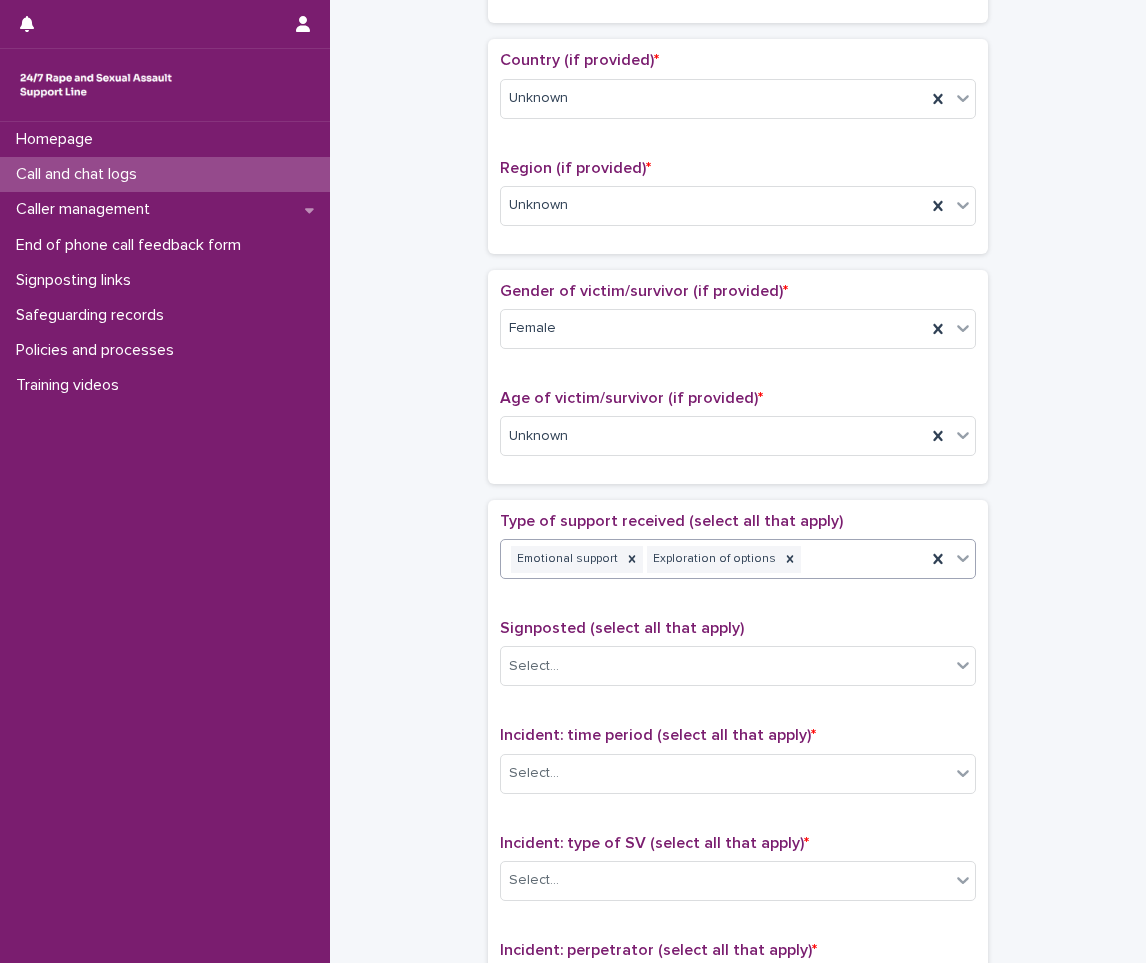 scroll, scrollTop: 700, scrollLeft: 0, axis: vertical 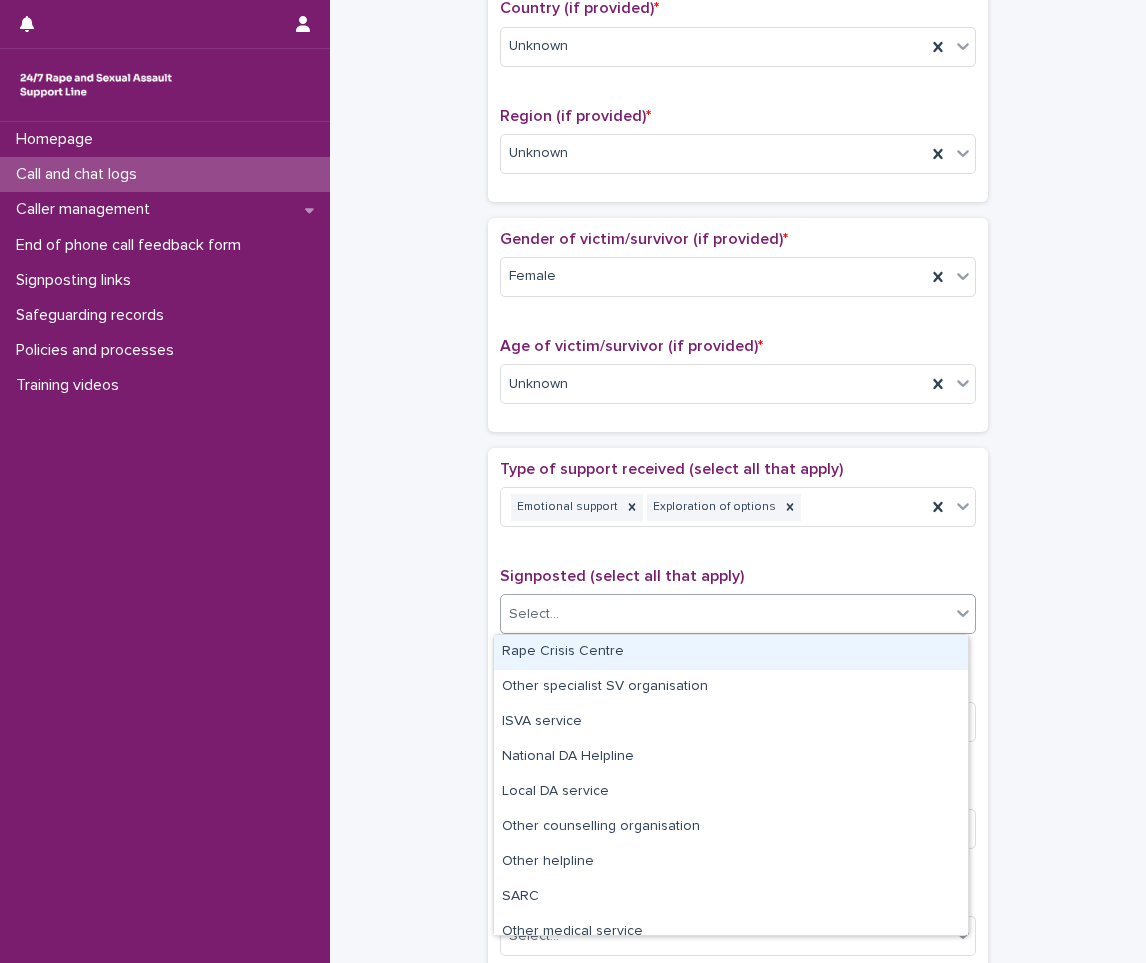 click on "Select..." at bounding box center (725, 614) 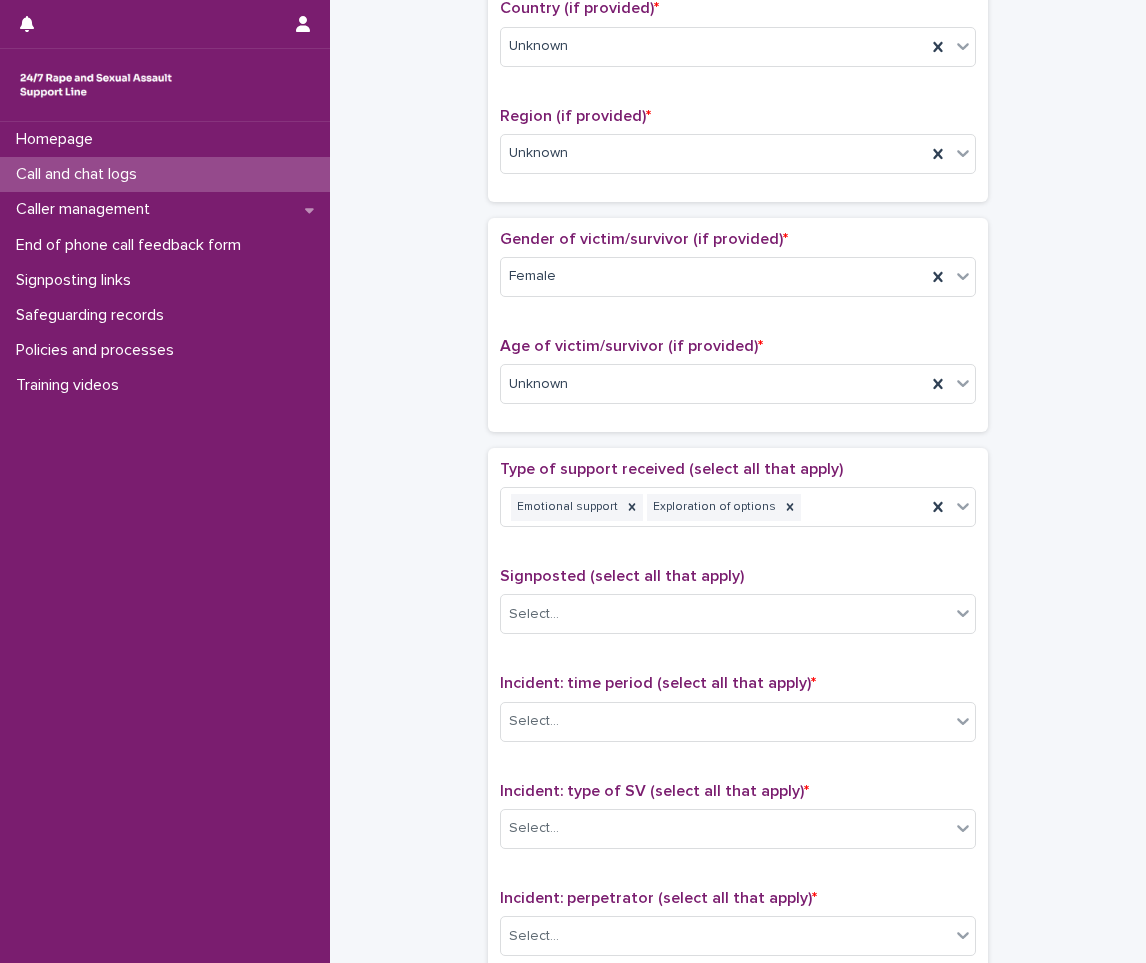 click on "Call and chat logs: add new Loading... Saving… Loading... Saving… Loading... Saving… Start date and time * [DATE] [TIME] Duration (in minutes) * [NUMBER] Call or chat? * Phone Loading... Saving… Type of user * Victim/survivor New/repeat user * New user Loading... Saving… Loading... Saving… Country (if provided) * [COUNTRY] Region (if provided) * [REGION] Loading... Saving… Loading... Saving… Gender of victim/survivor (if provided) * Female Age of victim/survivor (if provided) * Unknown Loading... Saving… Type of support received (select all that apply) Emotional support Exploration of options Signposted (select all that apply) Select... Incident: time period (select all that apply) * Select... Incident: type of SV (select all that apply) * Select... Incident: perpetrator (select all that apply) * Select... Incident: gender of perpetrator (select all that apply) * Select... Flags Select... Comments Loading... Saving… Loading... Saving… Loading... Saving… Loading... Saving… Save" at bounding box center [738, 334] 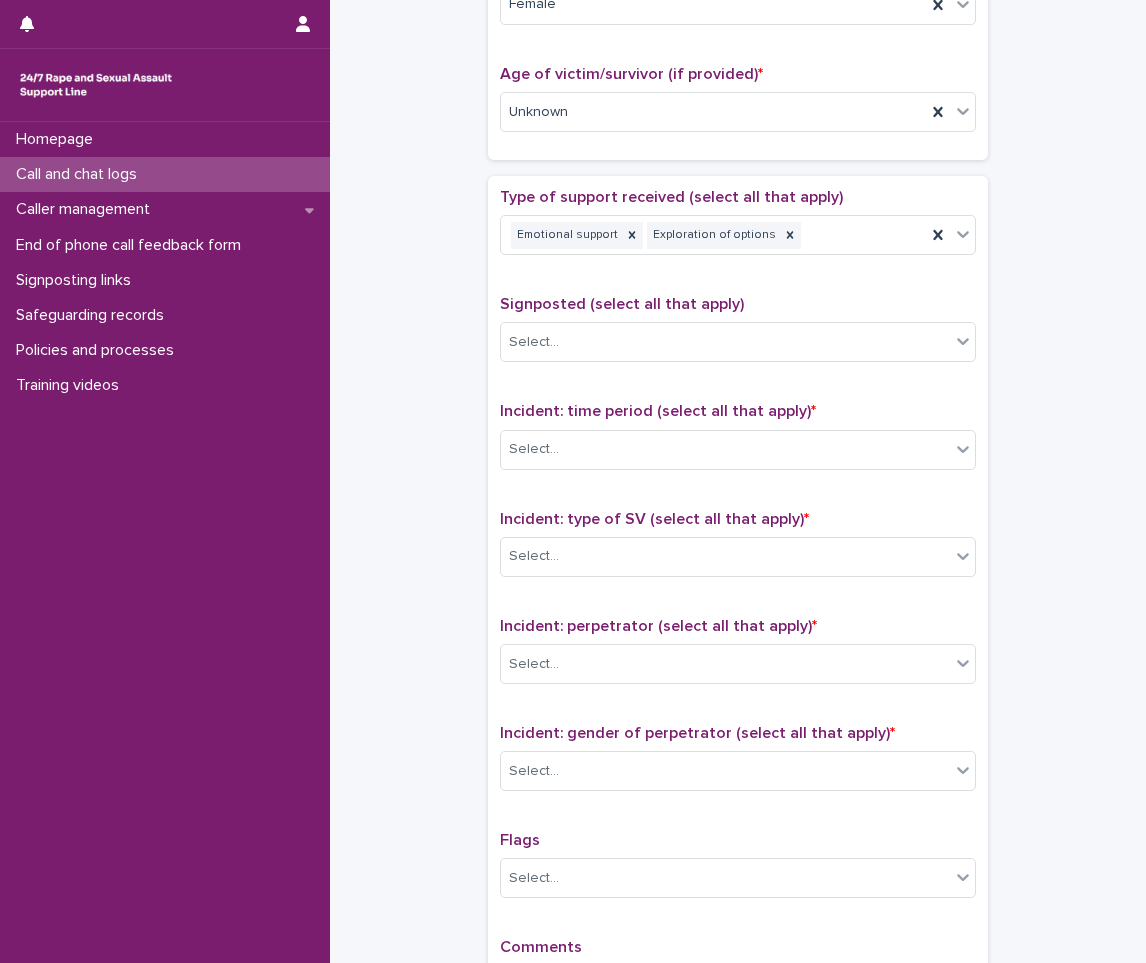 scroll, scrollTop: 1000, scrollLeft: 0, axis: vertical 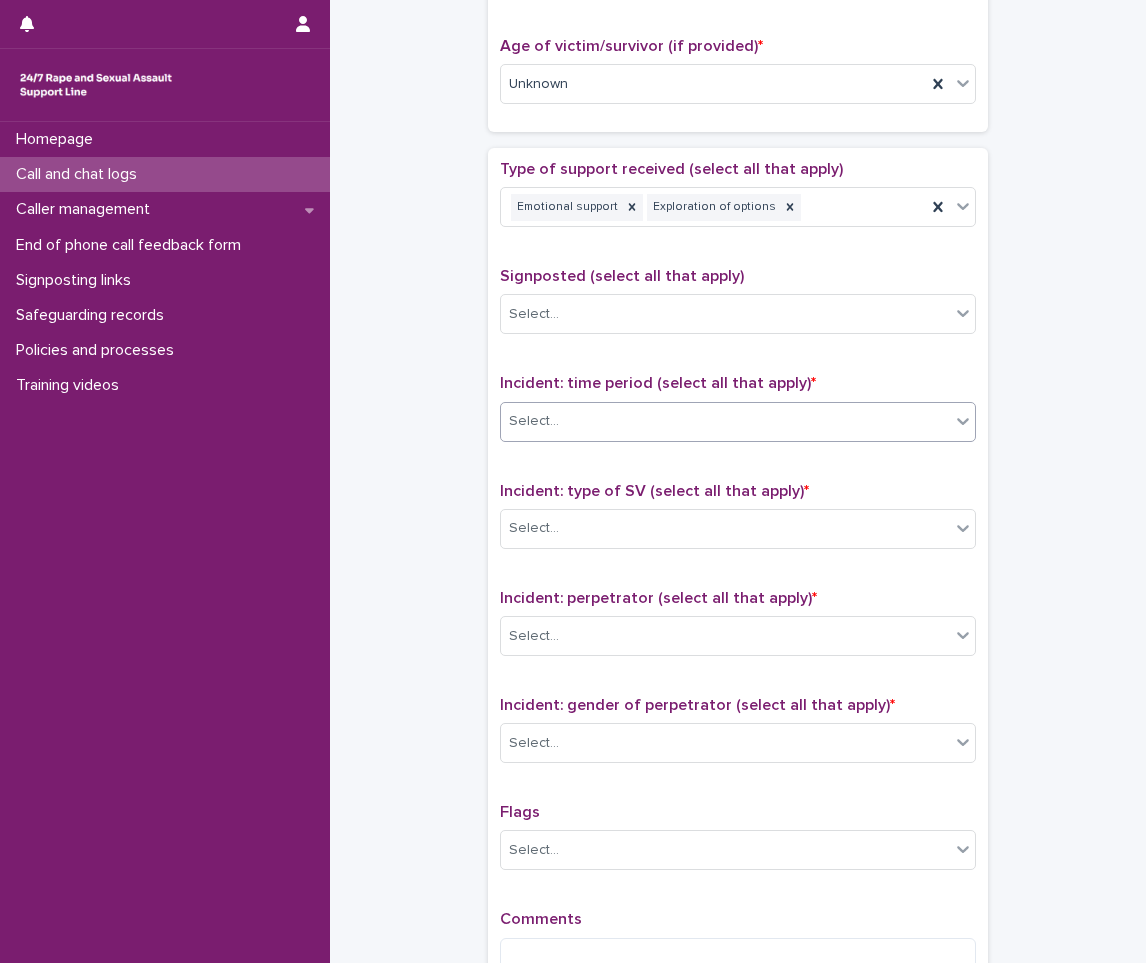 click on "Select..." at bounding box center [725, 421] 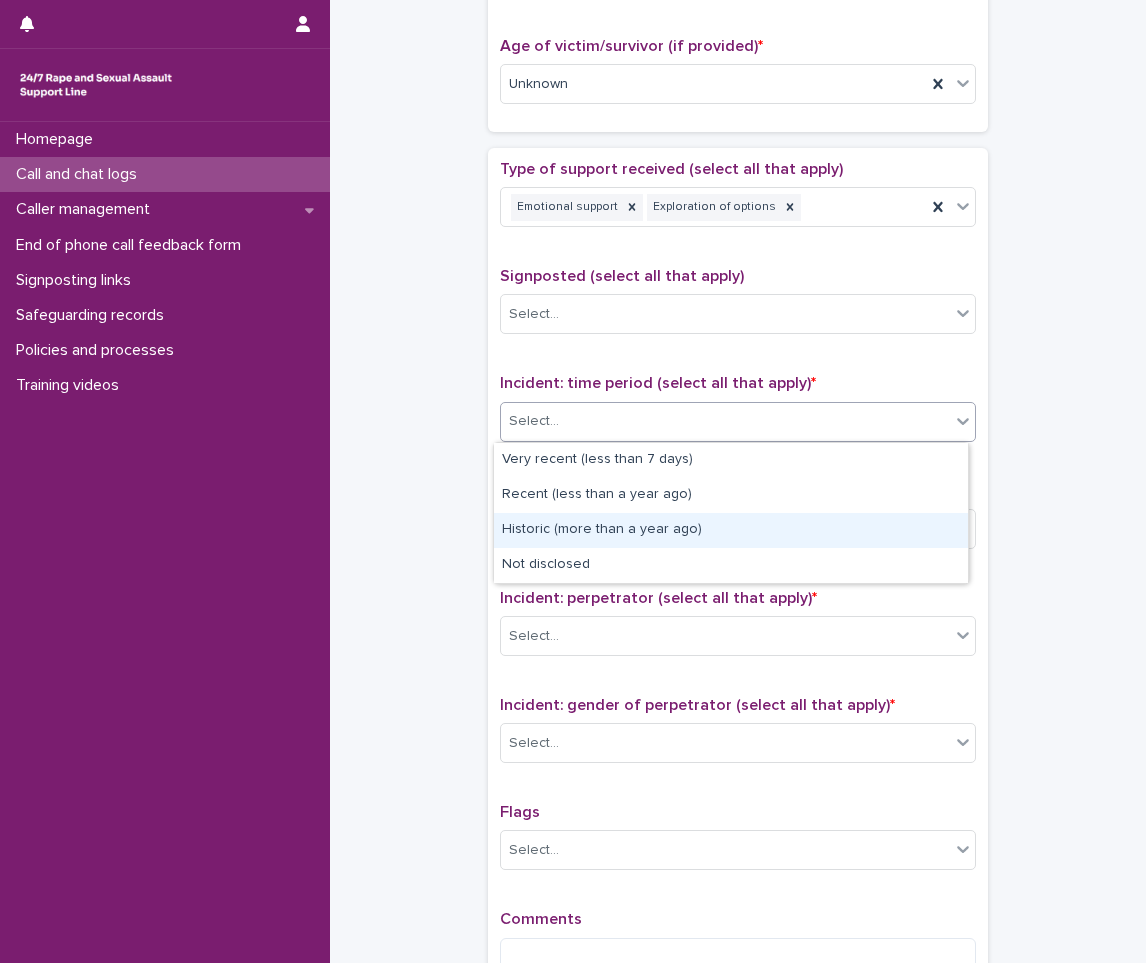 drag, startPoint x: 540, startPoint y: 476, endPoint x: 527, endPoint y: 524, distance: 49.729267 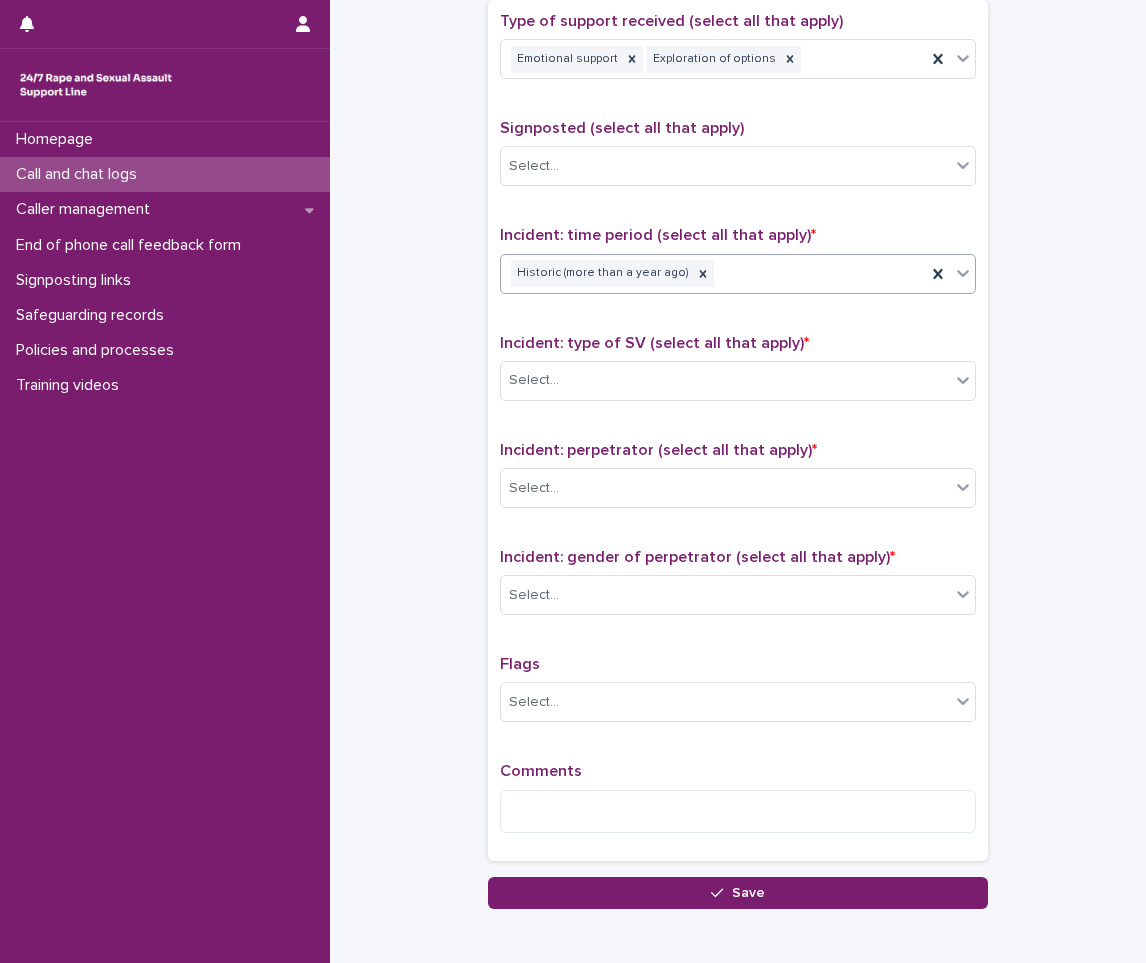 scroll, scrollTop: 1200, scrollLeft: 0, axis: vertical 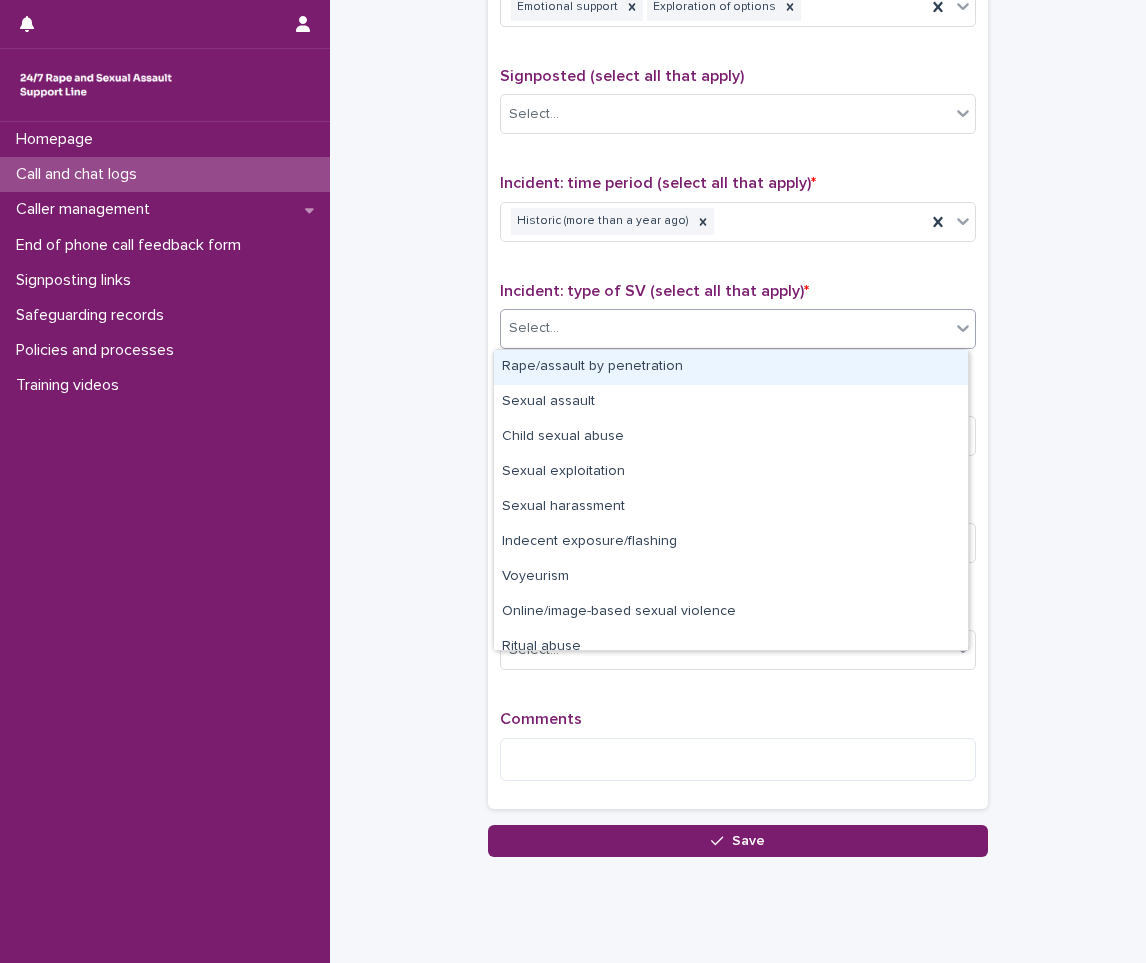 click on "Select..." at bounding box center (725, 328) 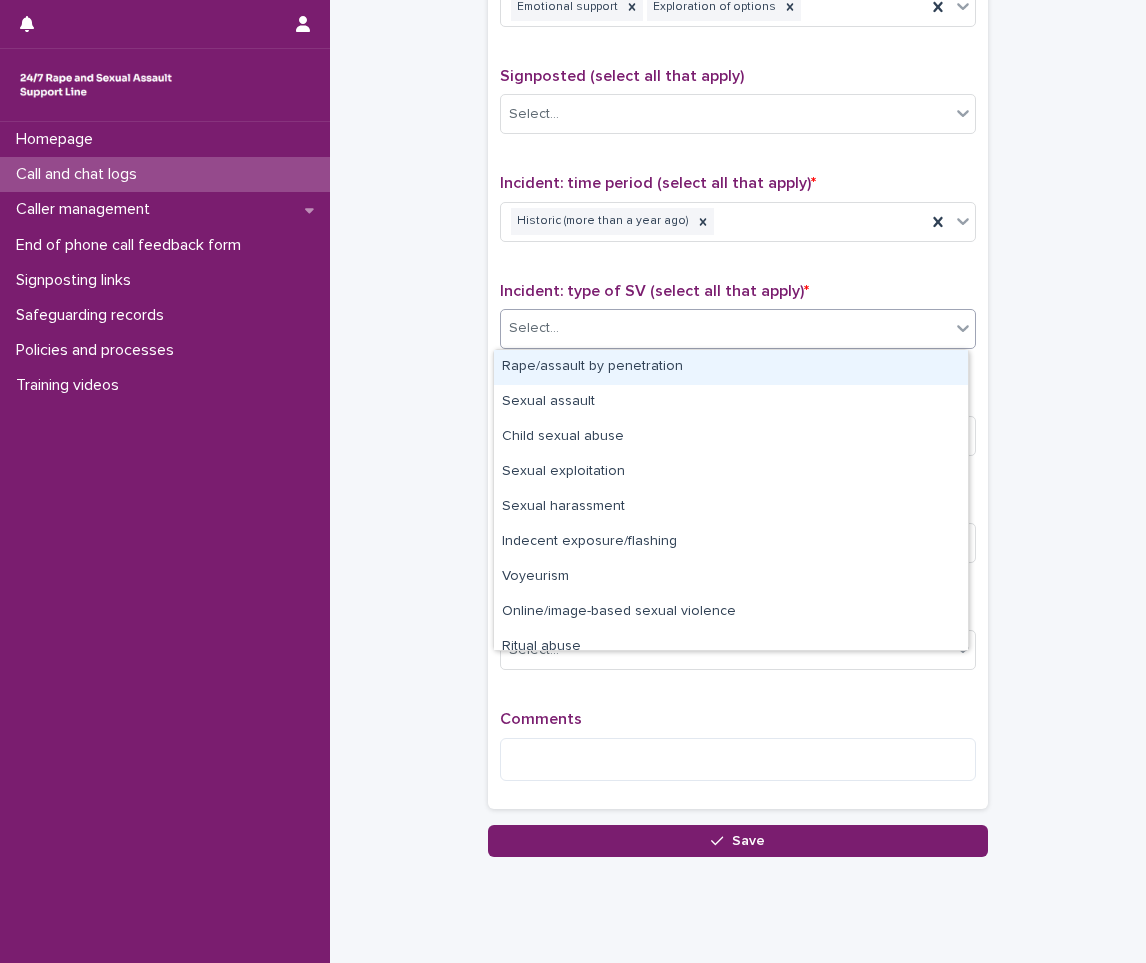 click on "Rape/assault by penetration" at bounding box center (731, 367) 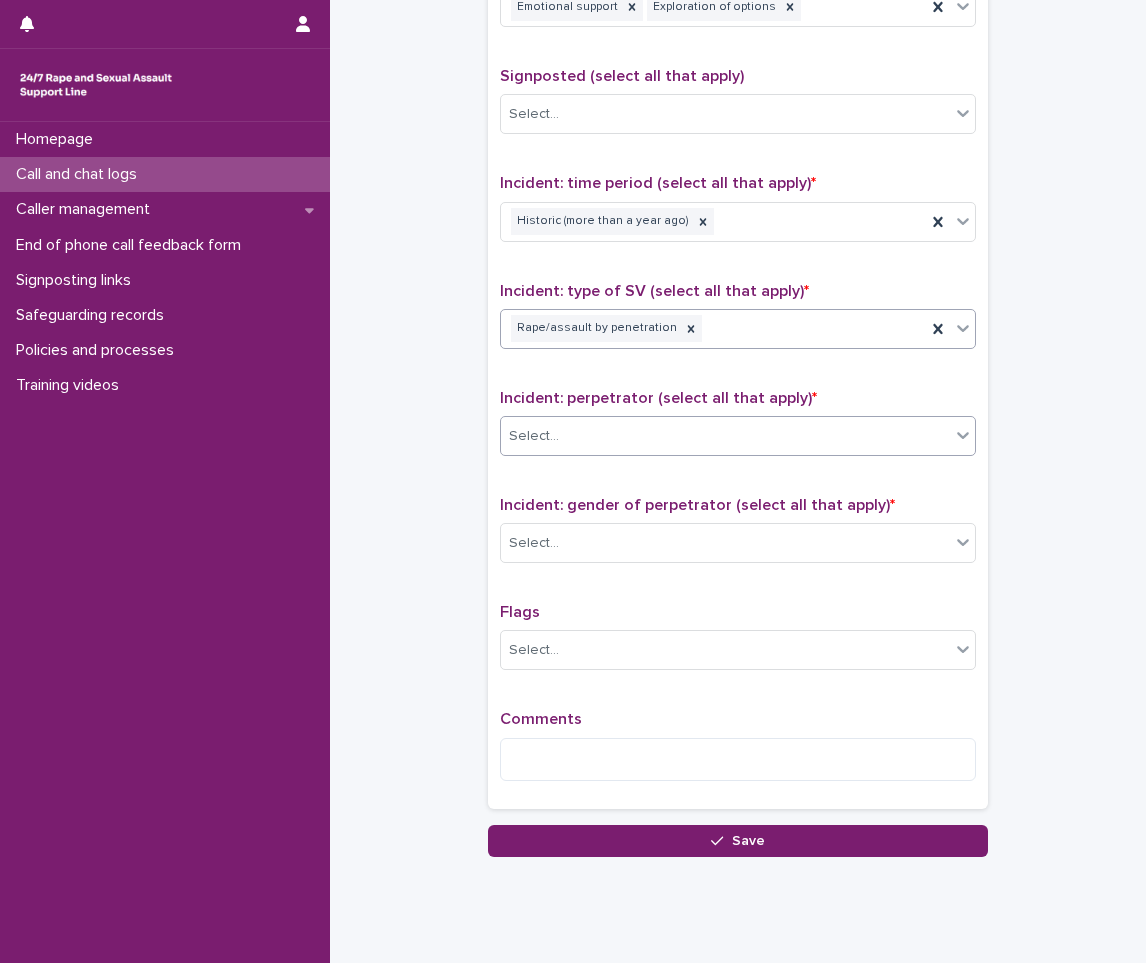 click on "Select..." at bounding box center (725, 436) 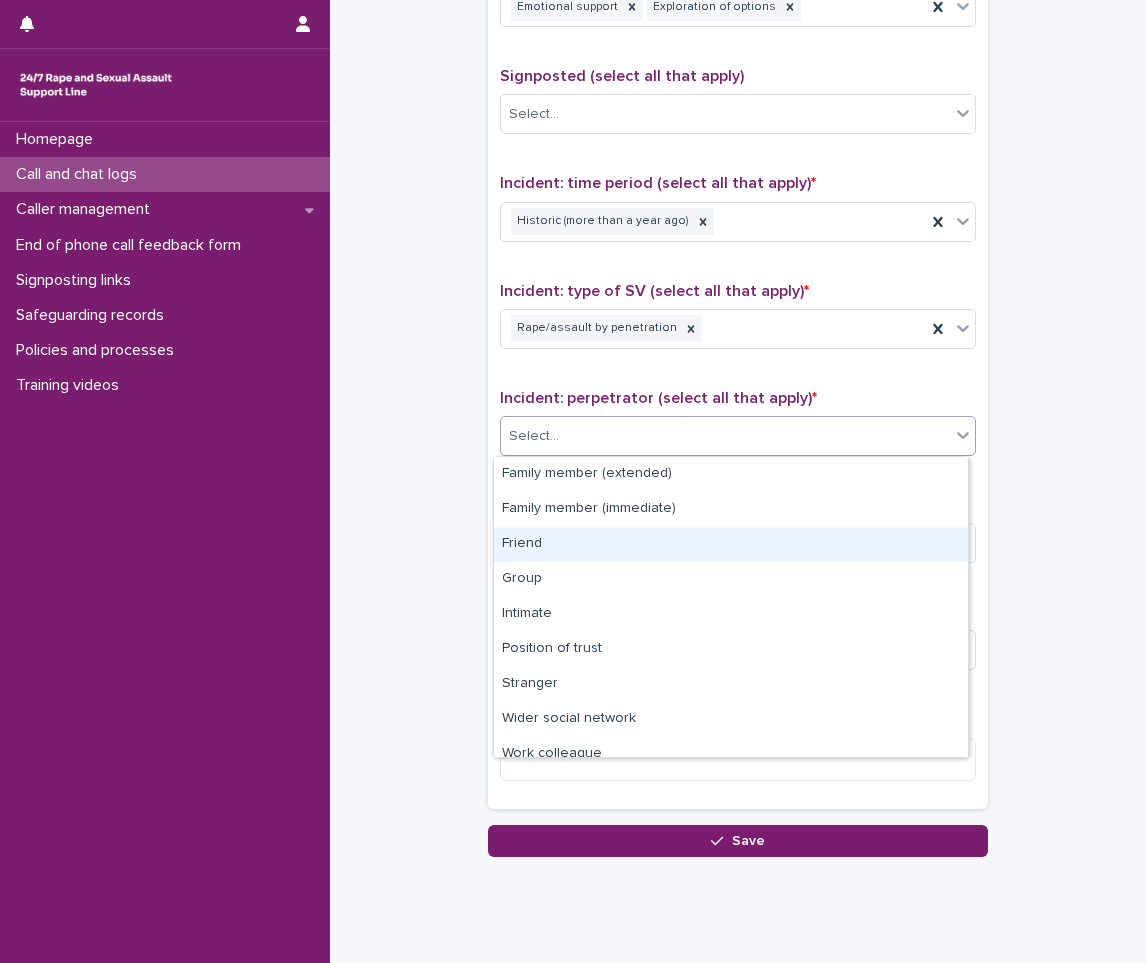 click on "Friend" at bounding box center (731, 544) 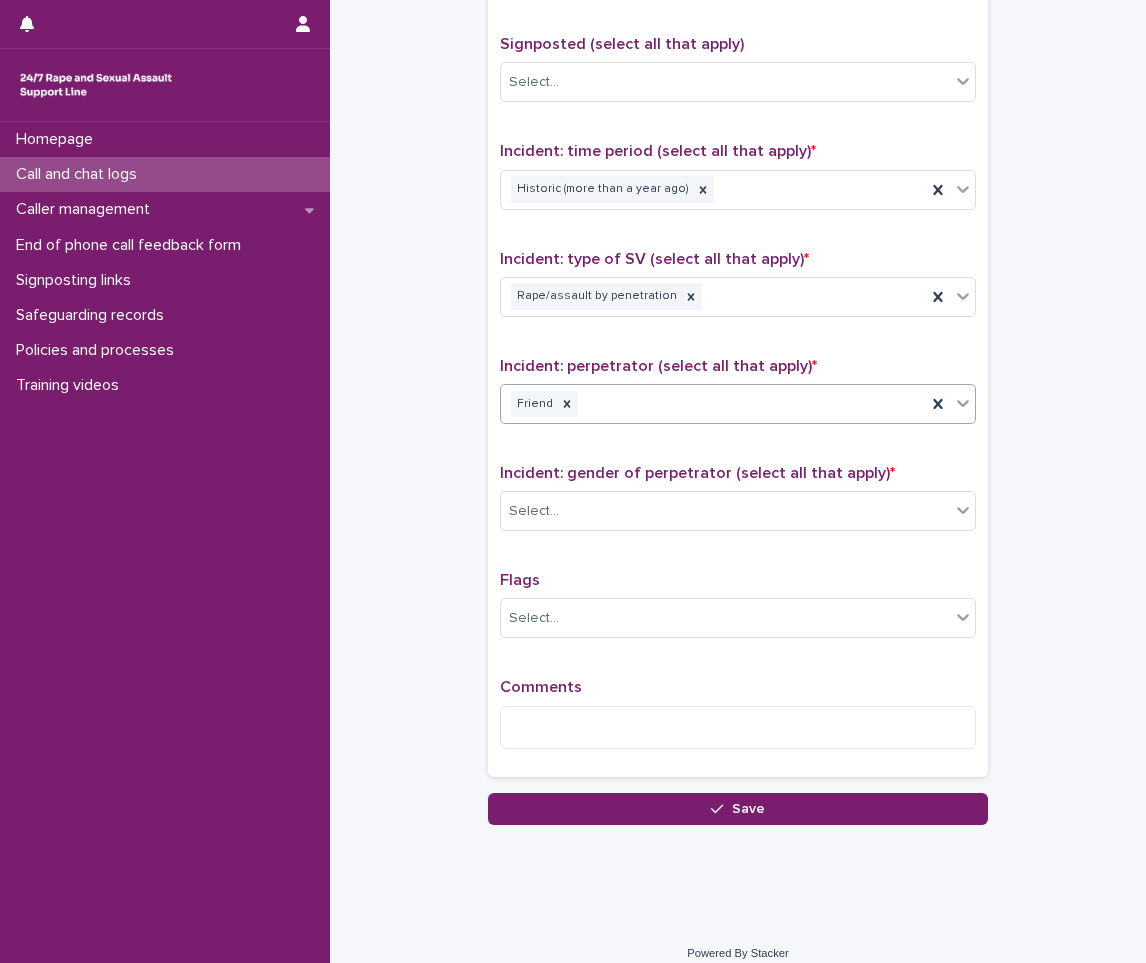 scroll, scrollTop: 1250, scrollLeft: 0, axis: vertical 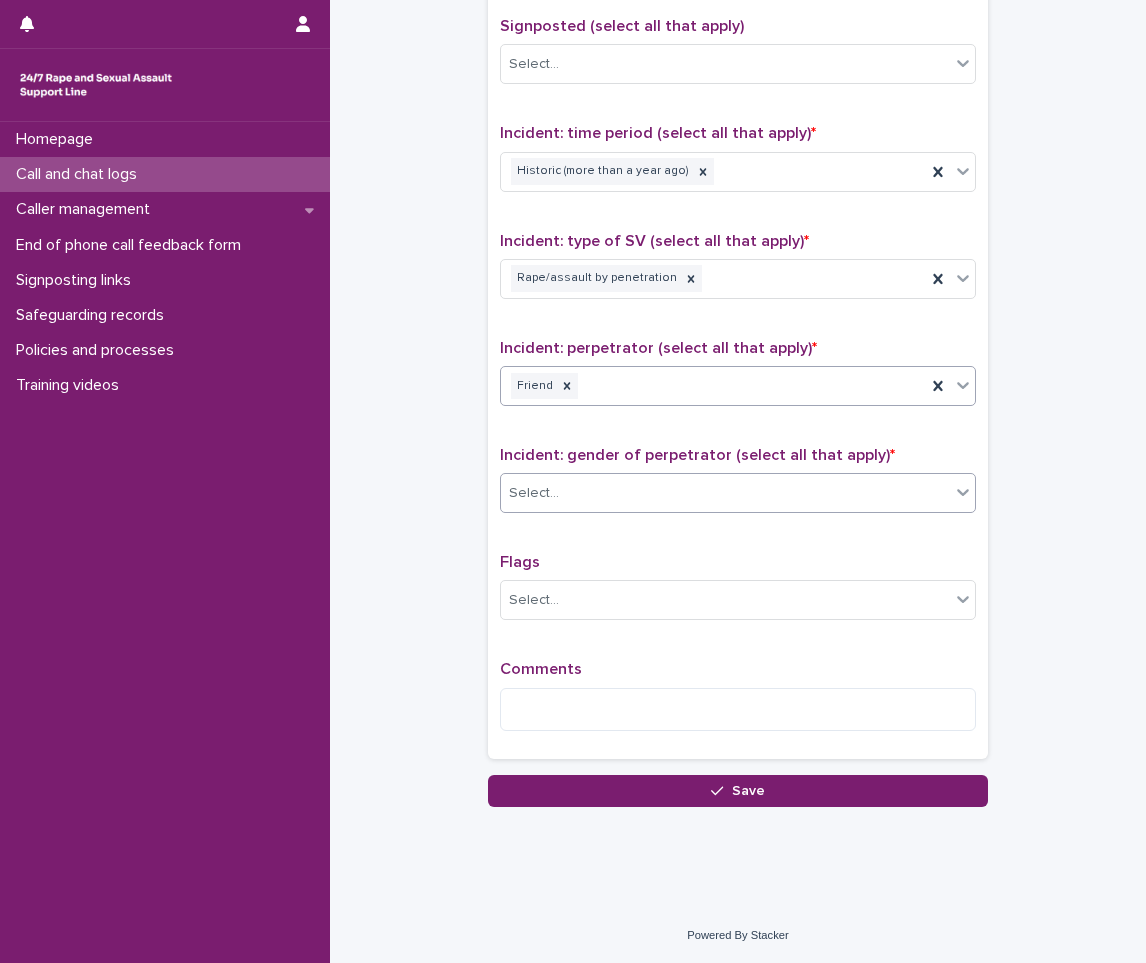 click on "Select..." at bounding box center [725, 493] 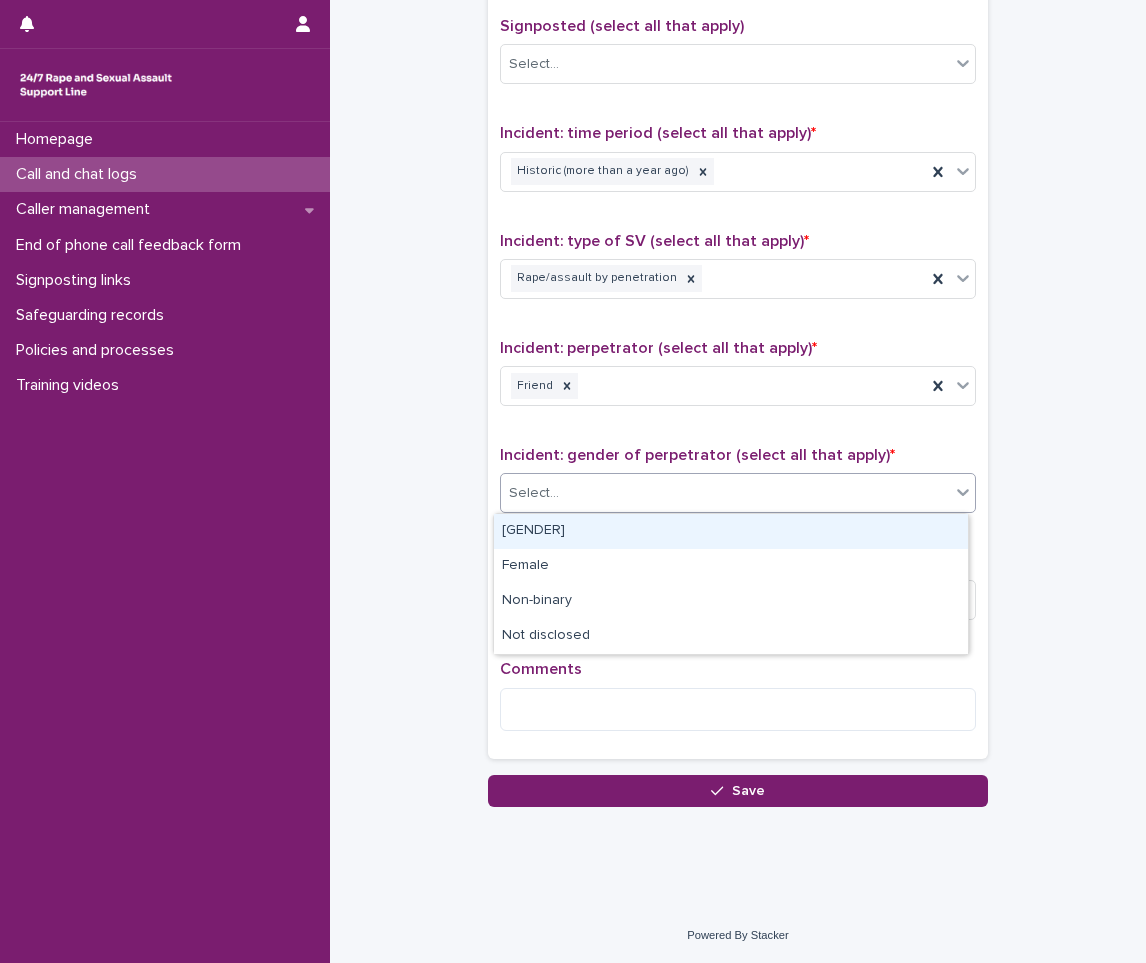click on "[GENDER]" at bounding box center (731, 531) 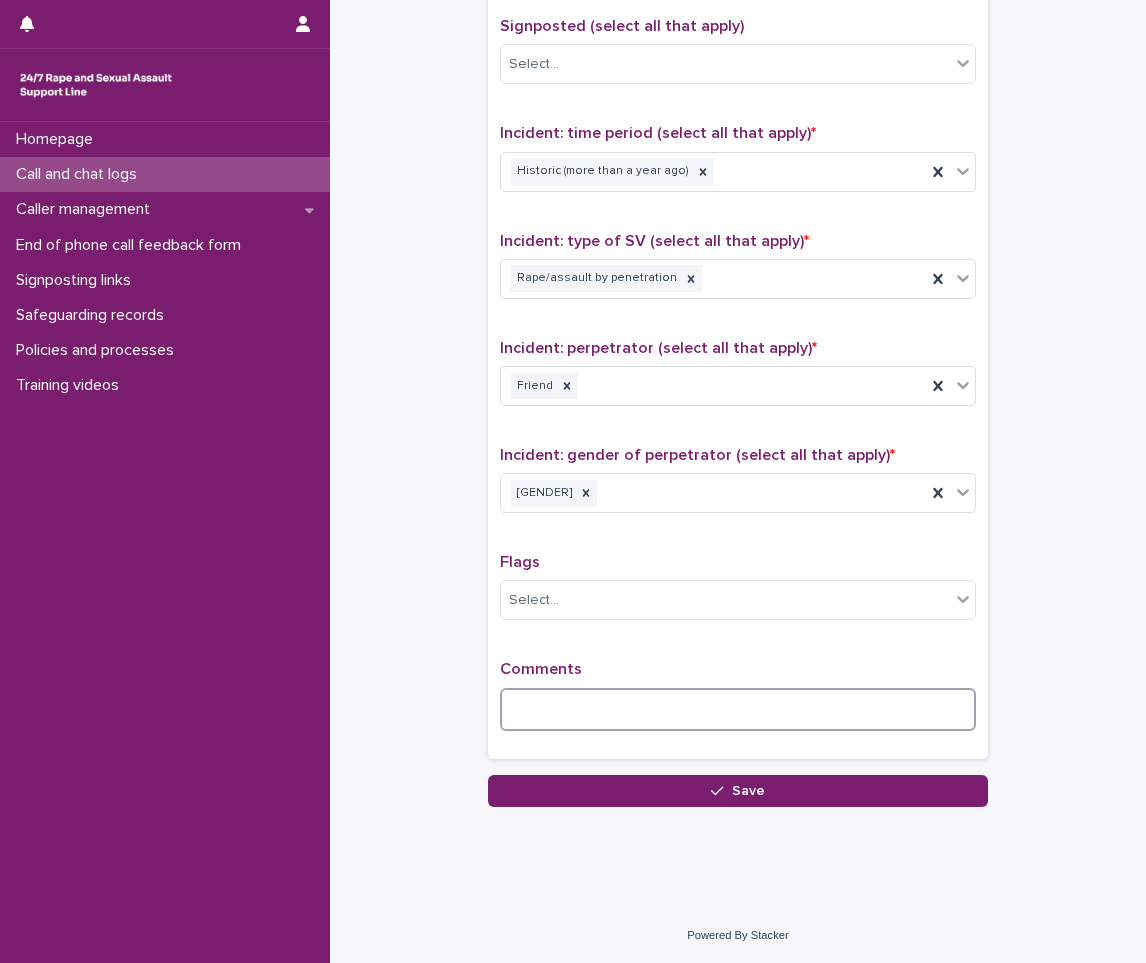 click at bounding box center [738, 709] 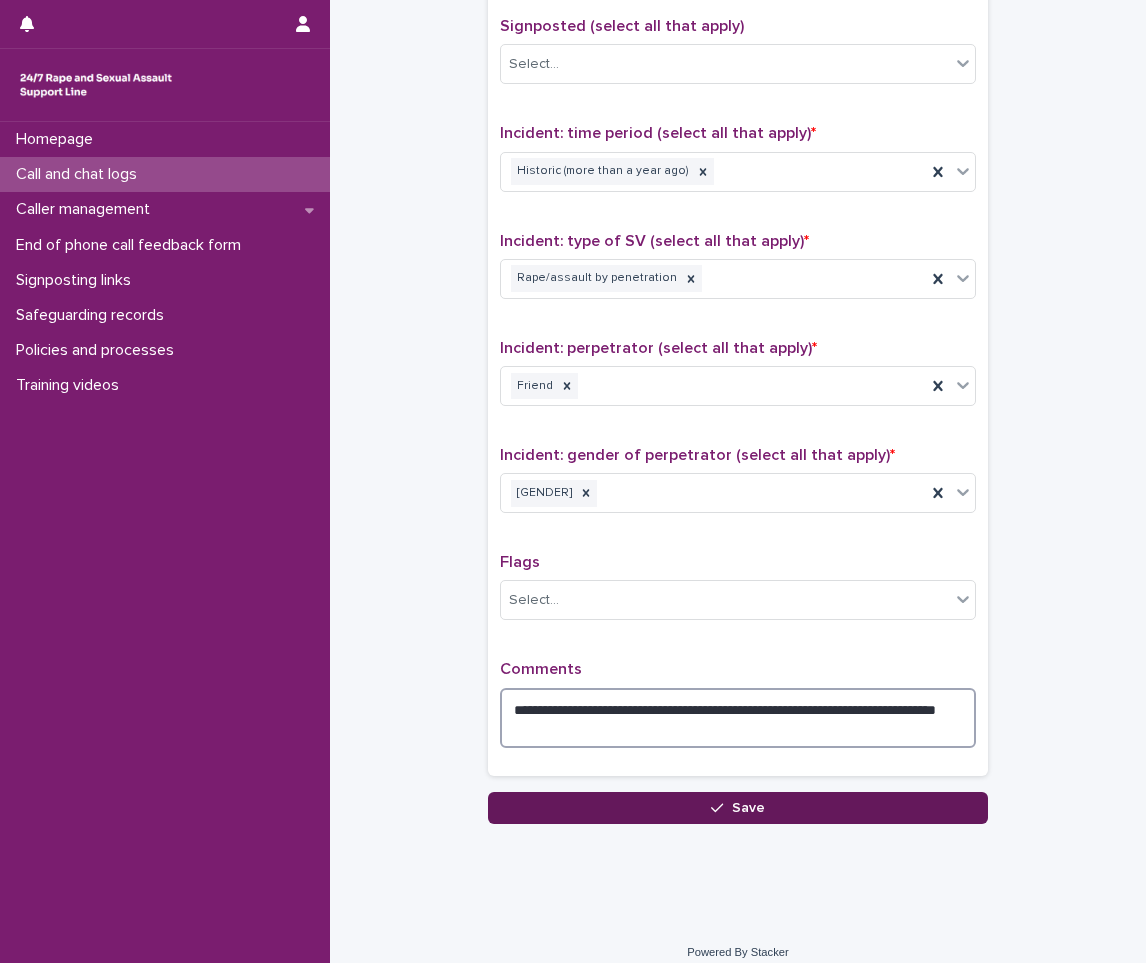type on "**********" 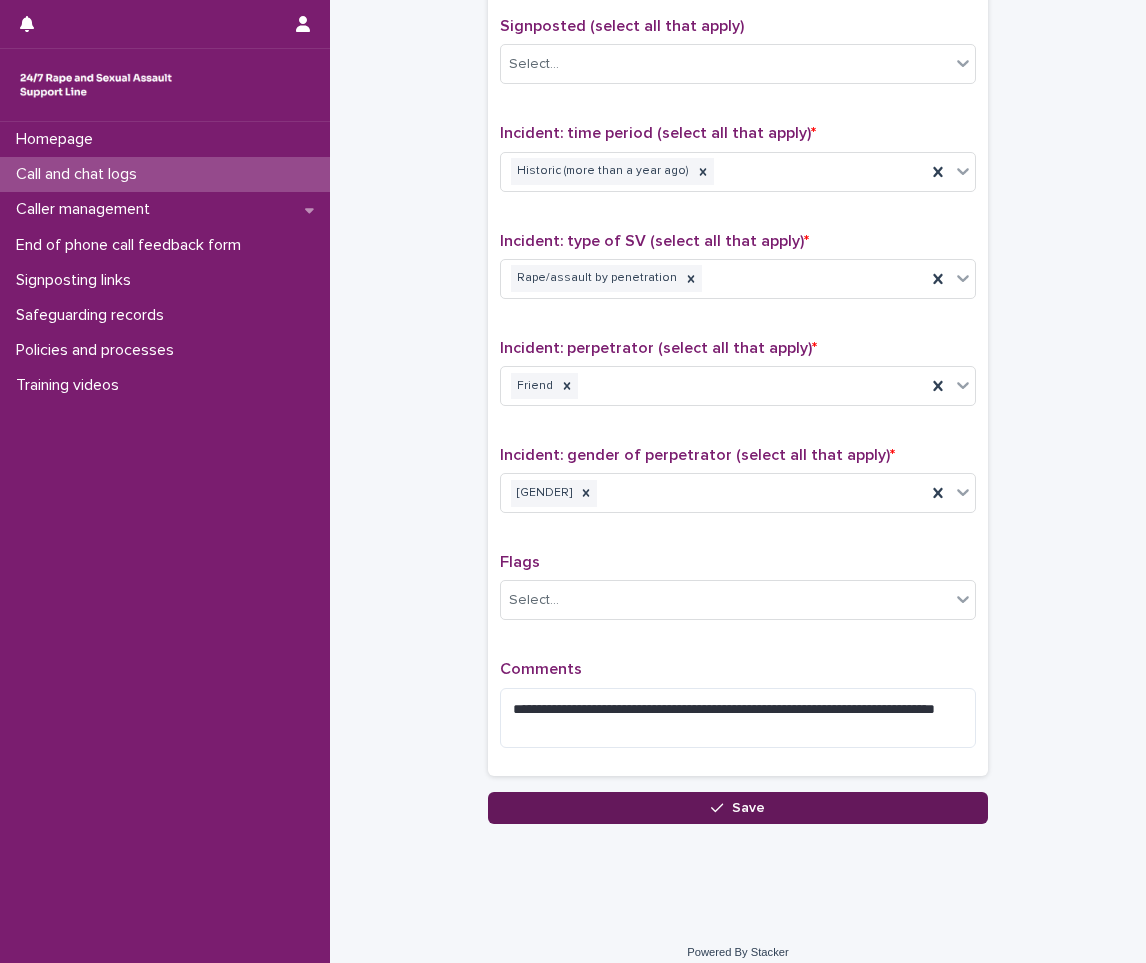 click on "Save" at bounding box center [738, 808] 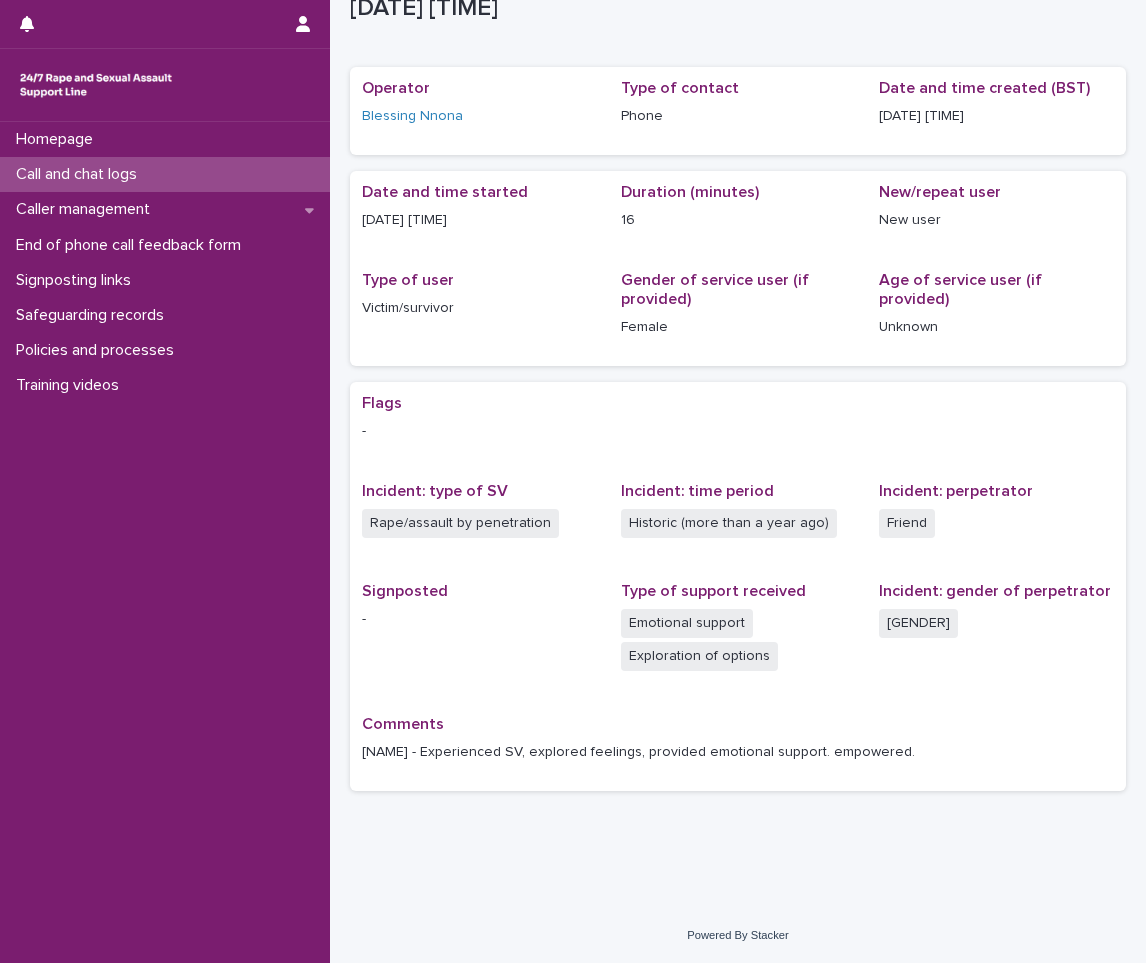 scroll, scrollTop: 0, scrollLeft: 0, axis: both 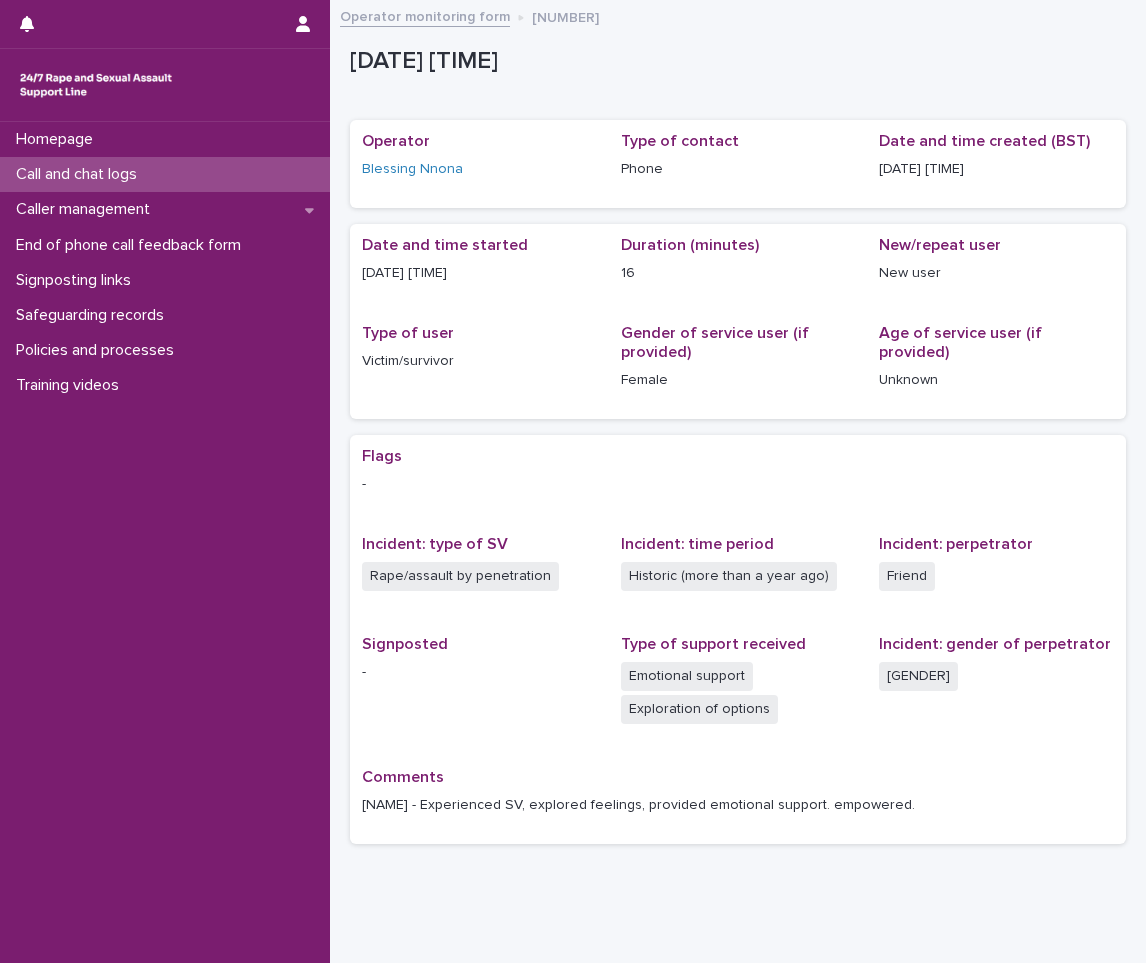 click on "Call and chat logs" at bounding box center [80, 174] 